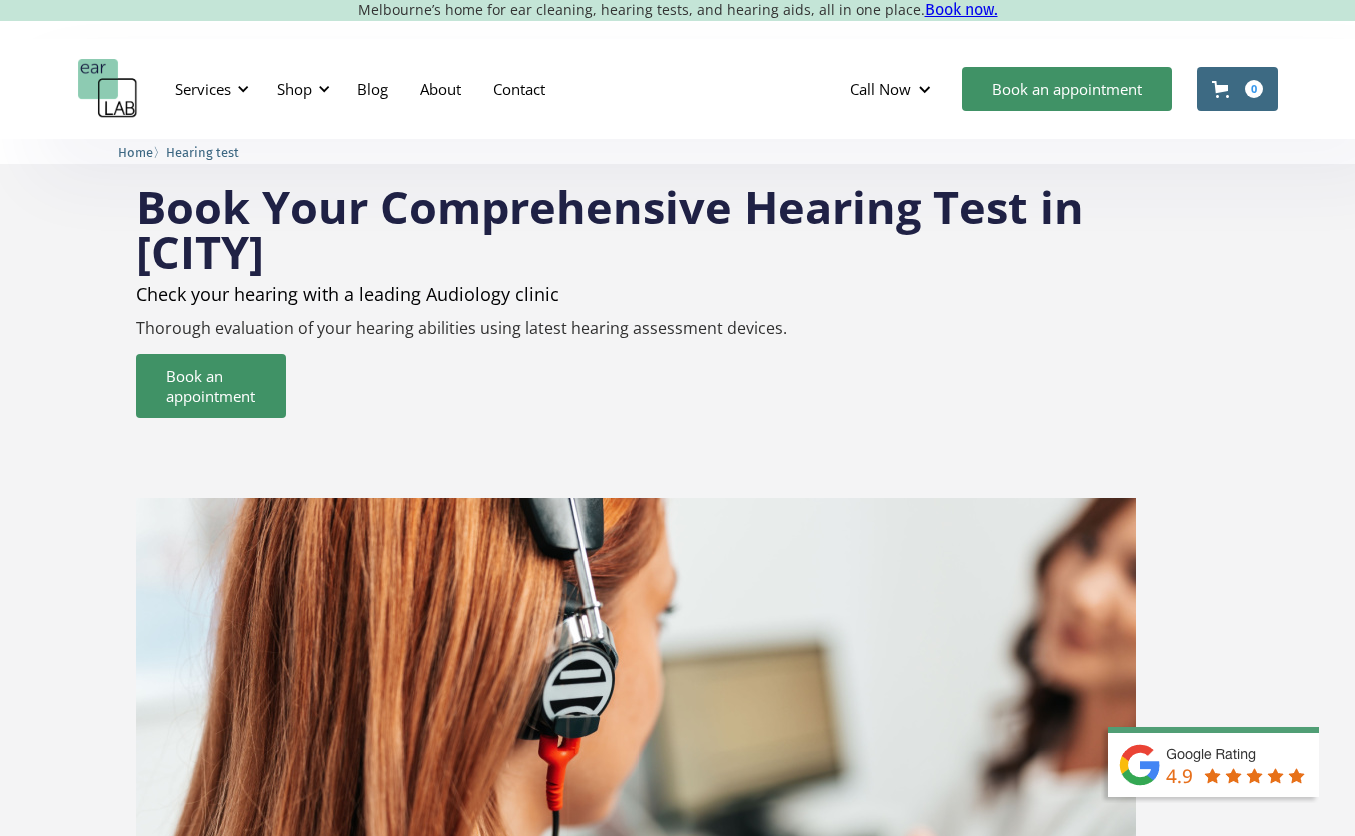 scroll, scrollTop: 0, scrollLeft: 0, axis: both 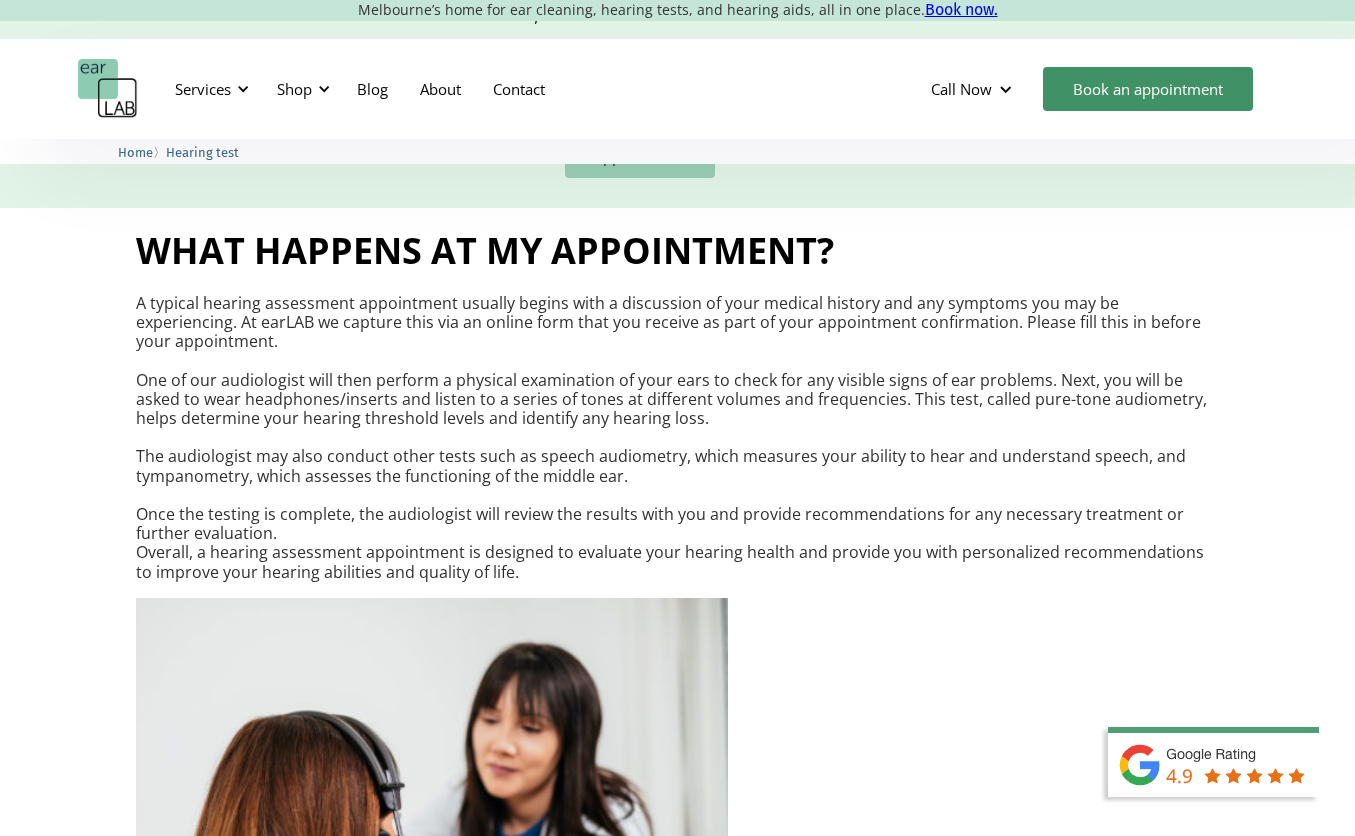 click on "Book an appointment" at bounding box center [640, 146] 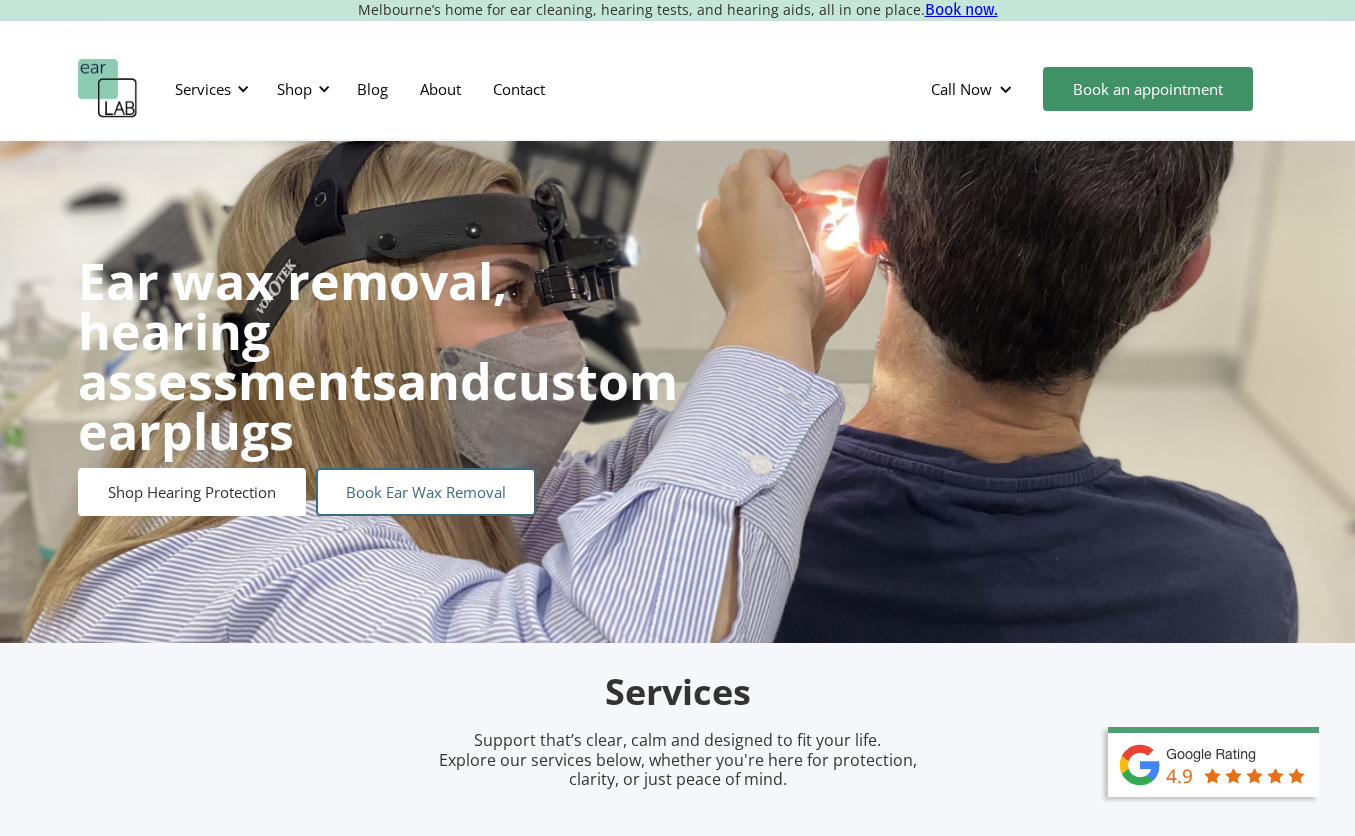 scroll, scrollTop: 0, scrollLeft: 0, axis: both 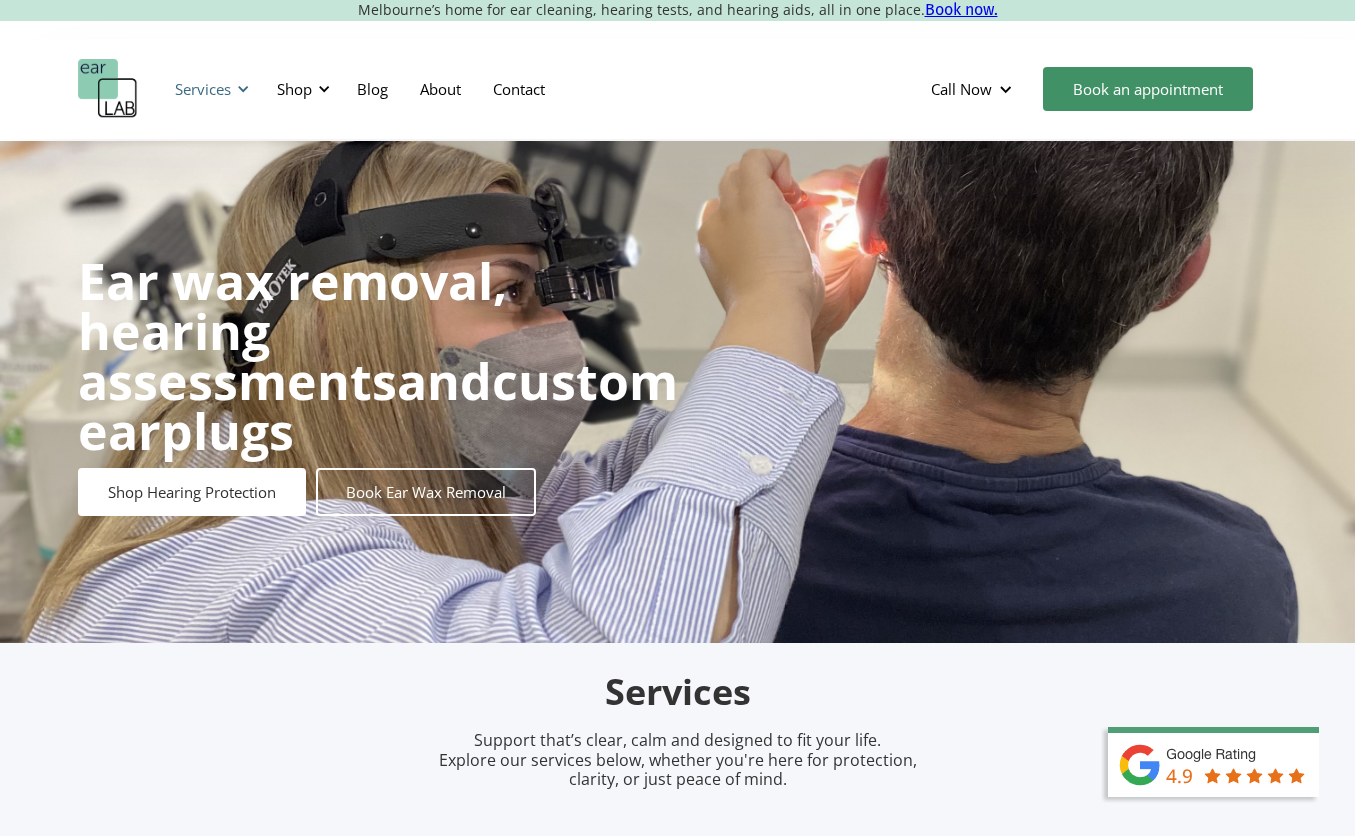 click at bounding box center [243, 89] 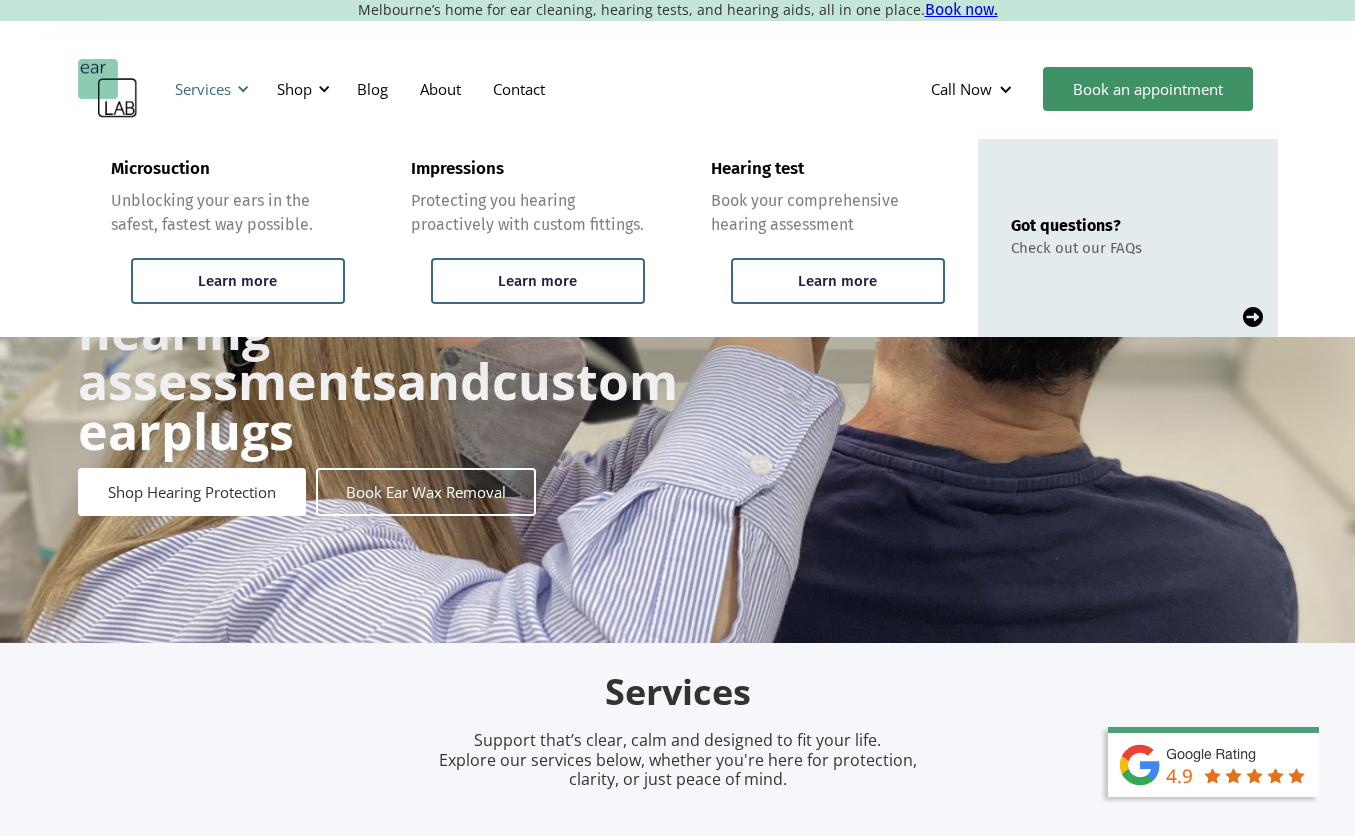 click at bounding box center [243, 89] 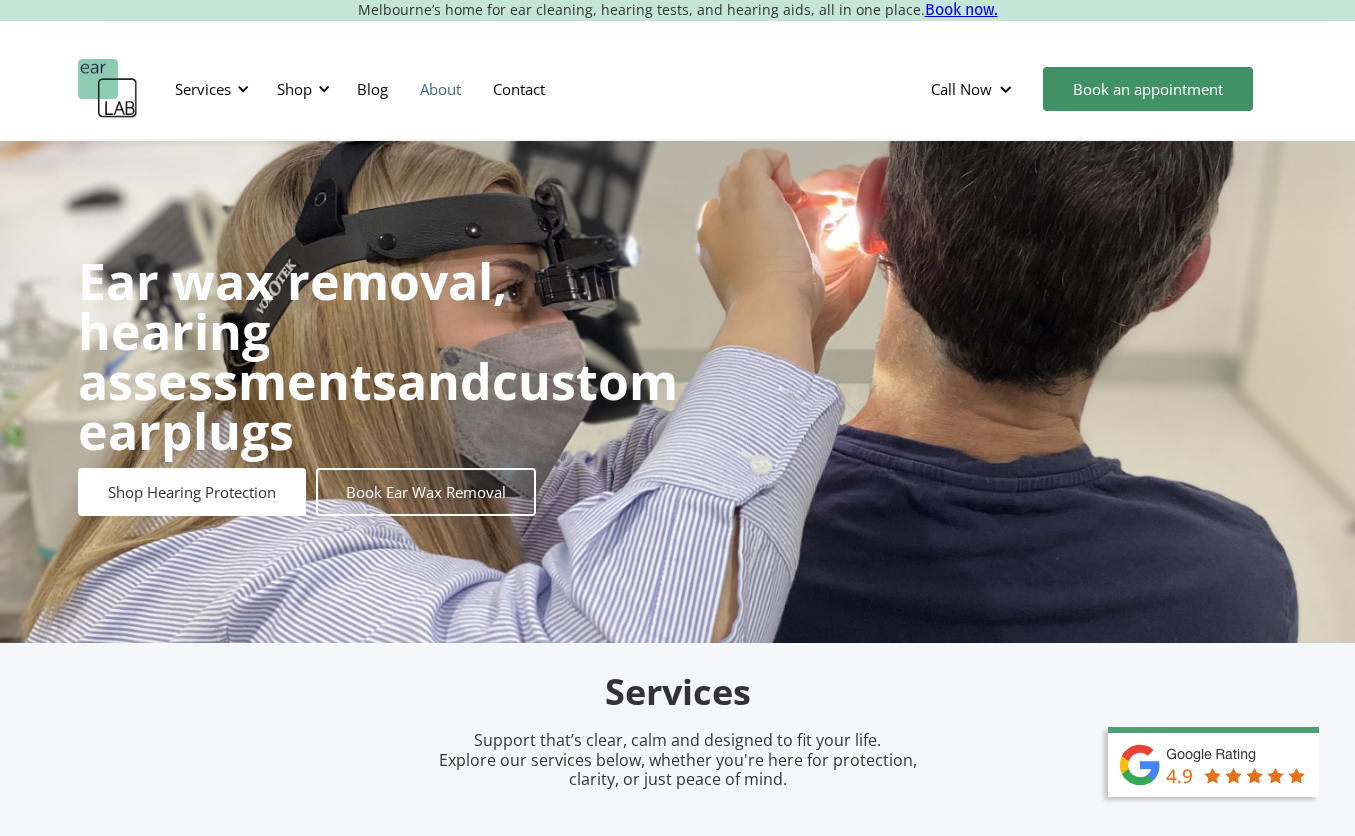 click on "About" at bounding box center (440, 89) 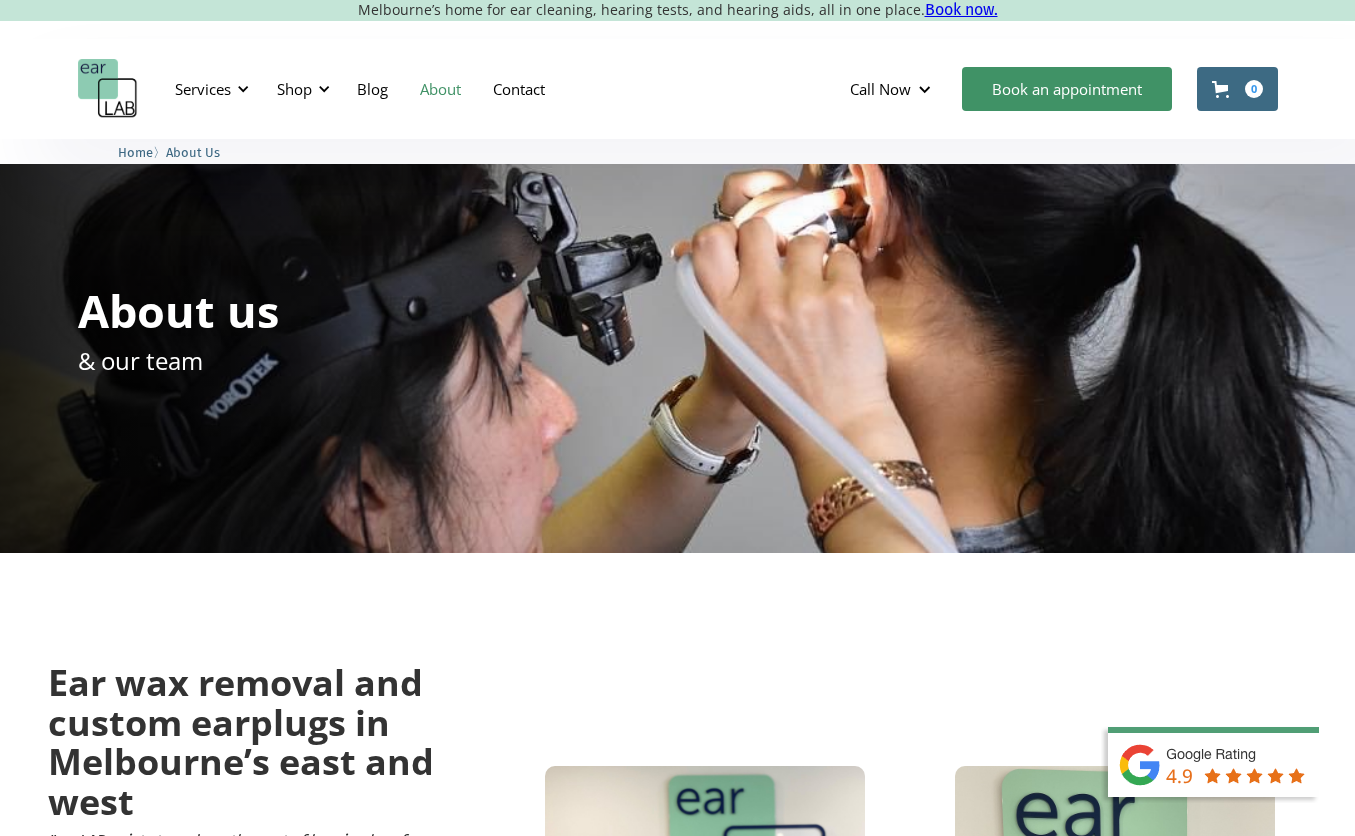scroll, scrollTop: 0, scrollLeft: 0, axis: both 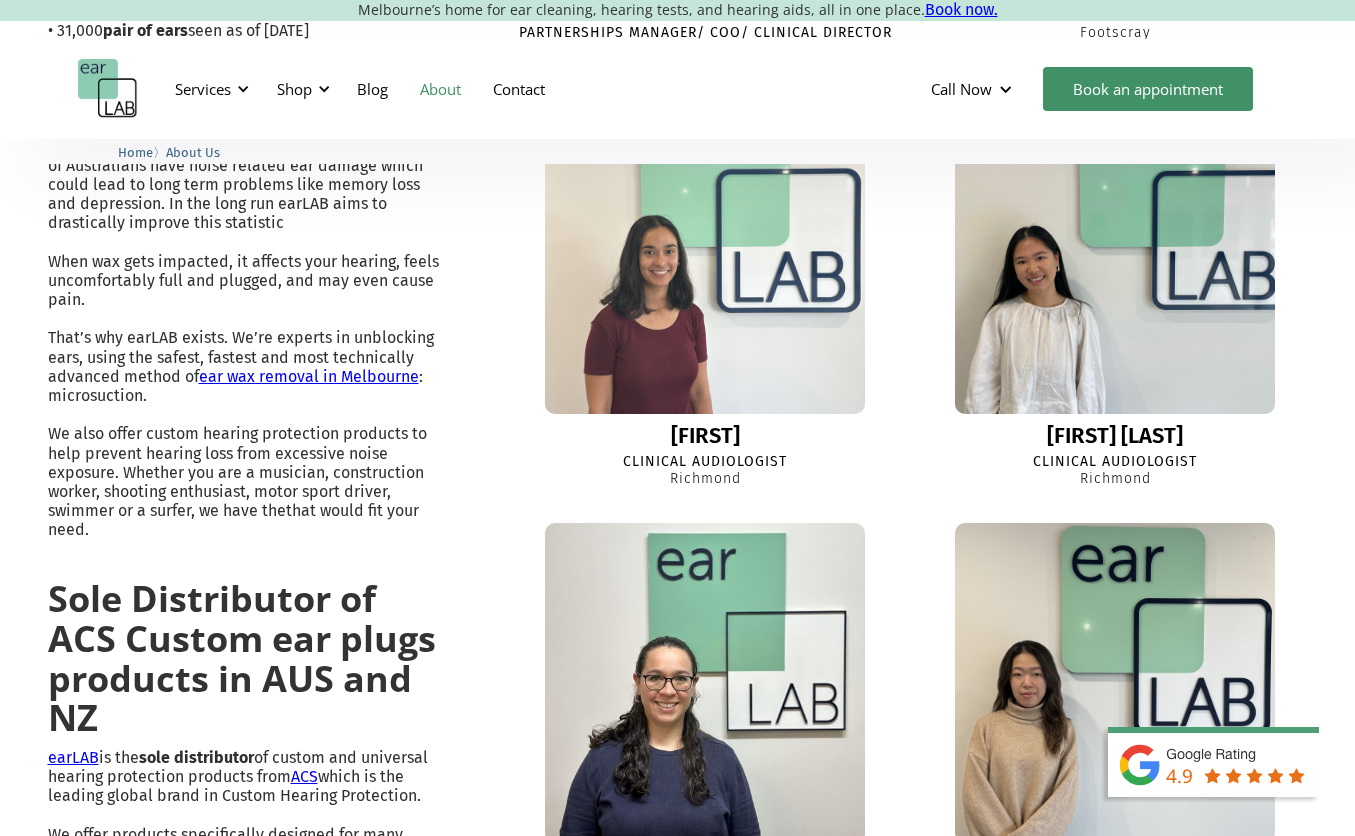 click at bounding box center (705, 254) 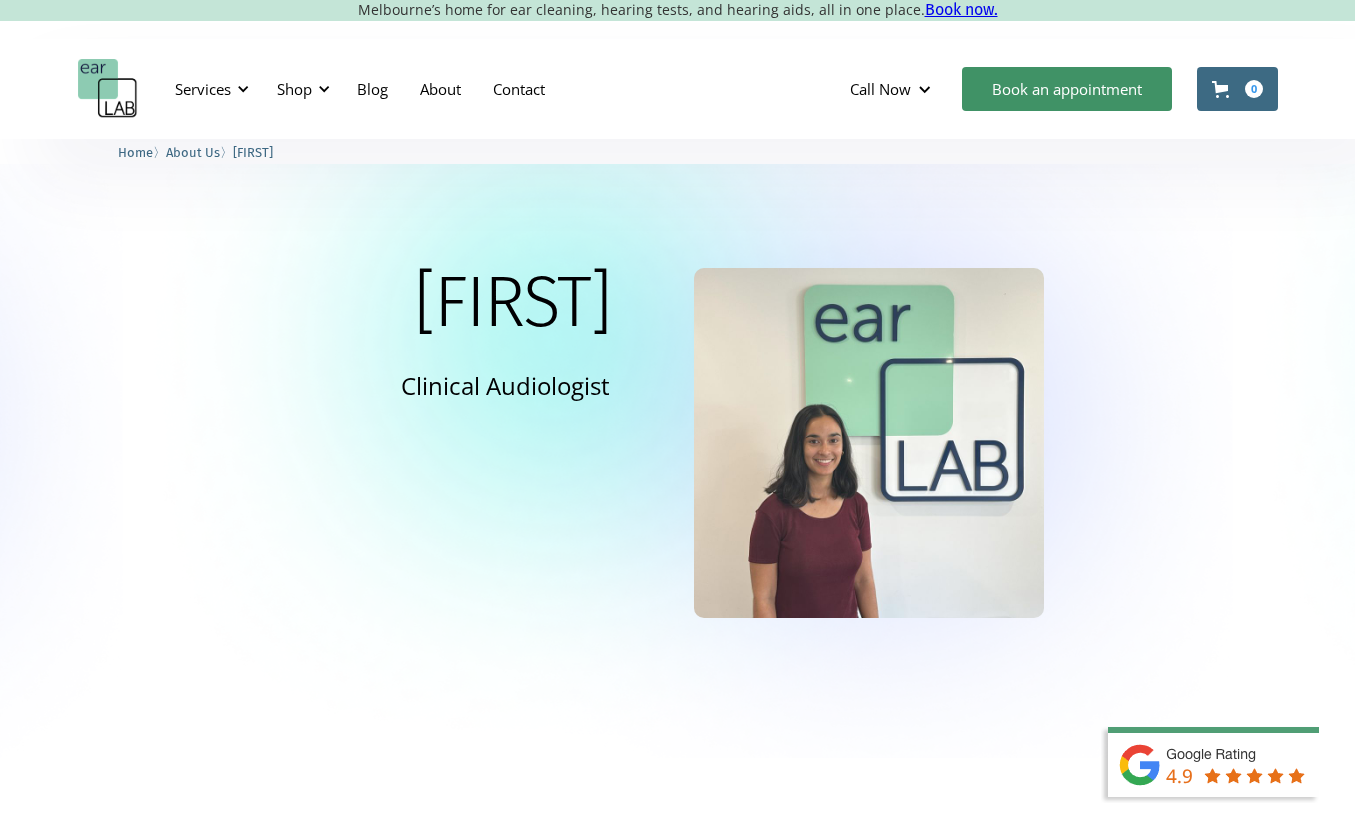 scroll, scrollTop: 0, scrollLeft: 0, axis: both 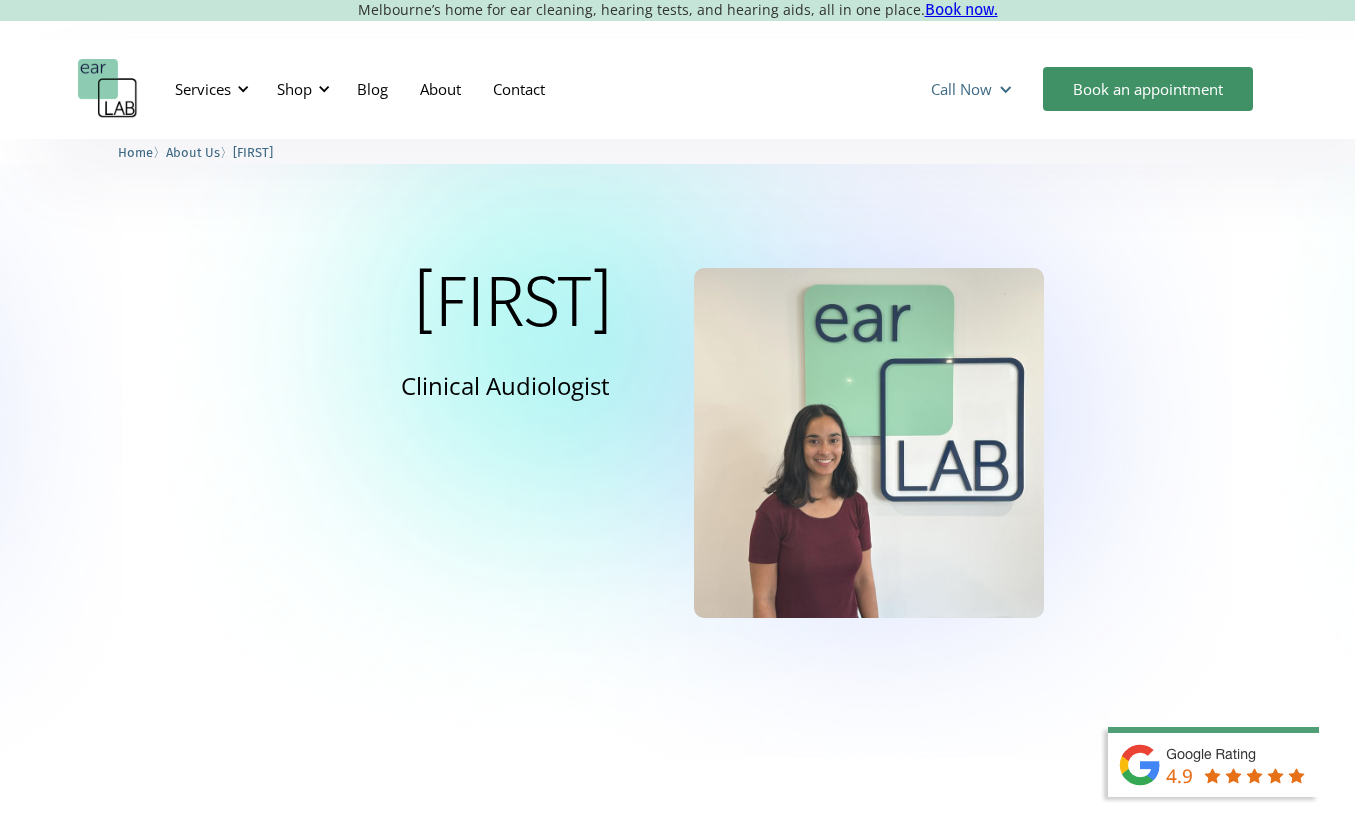 click at bounding box center (1005, 89) 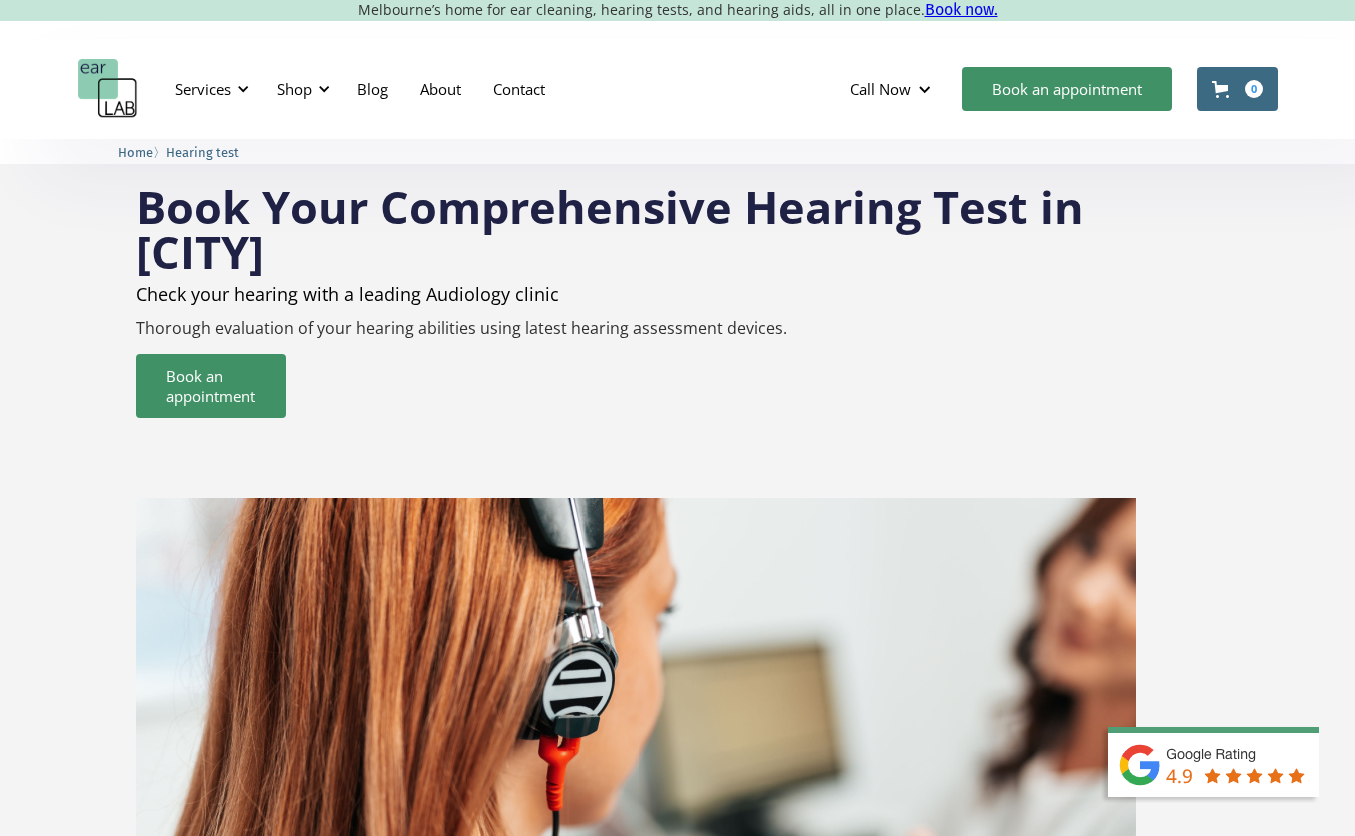 scroll, scrollTop: 1820, scrollLeft: 0, axis: vertical 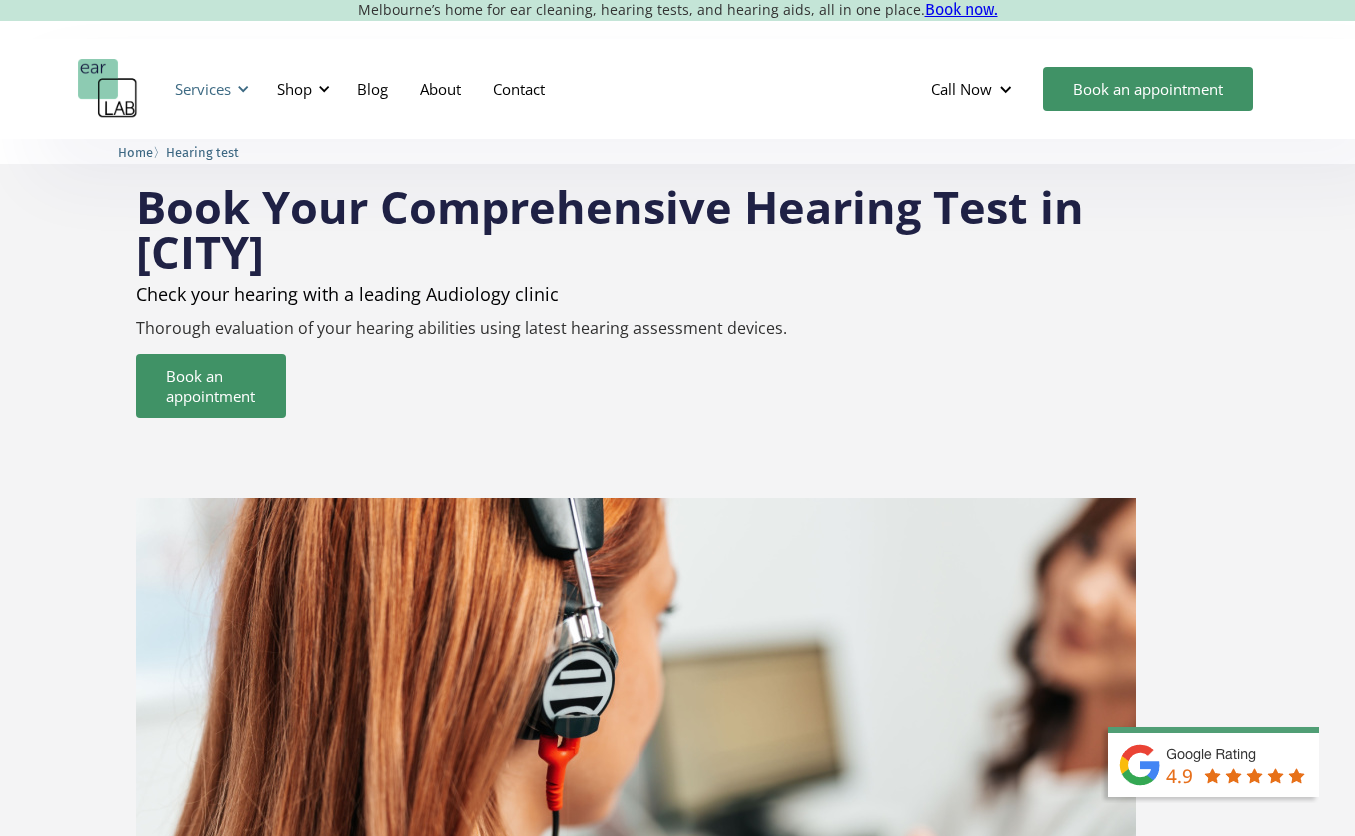 click on "Services" at bounding box center (209, 89) 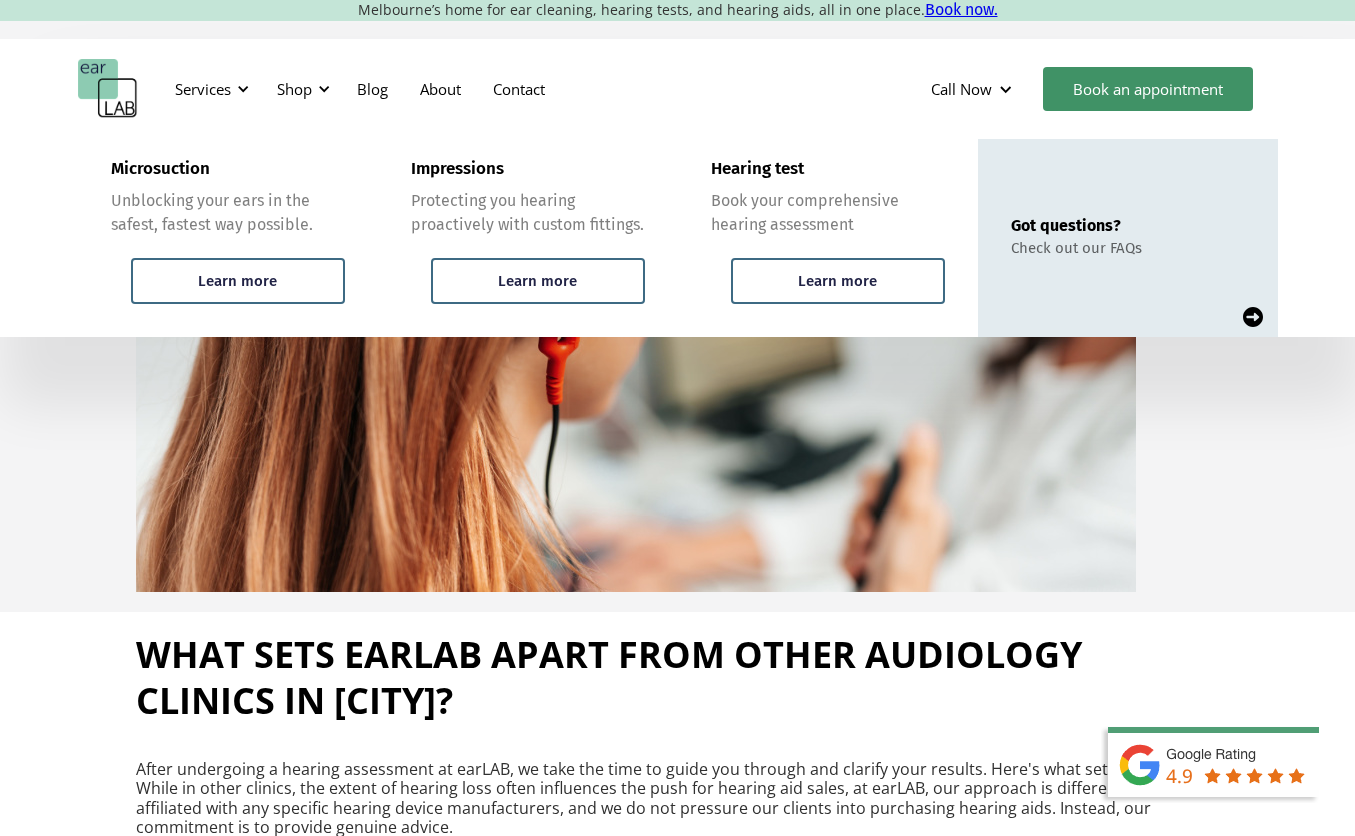 scroll, scrollTop: 0, scrollLeft: 0, axis: both 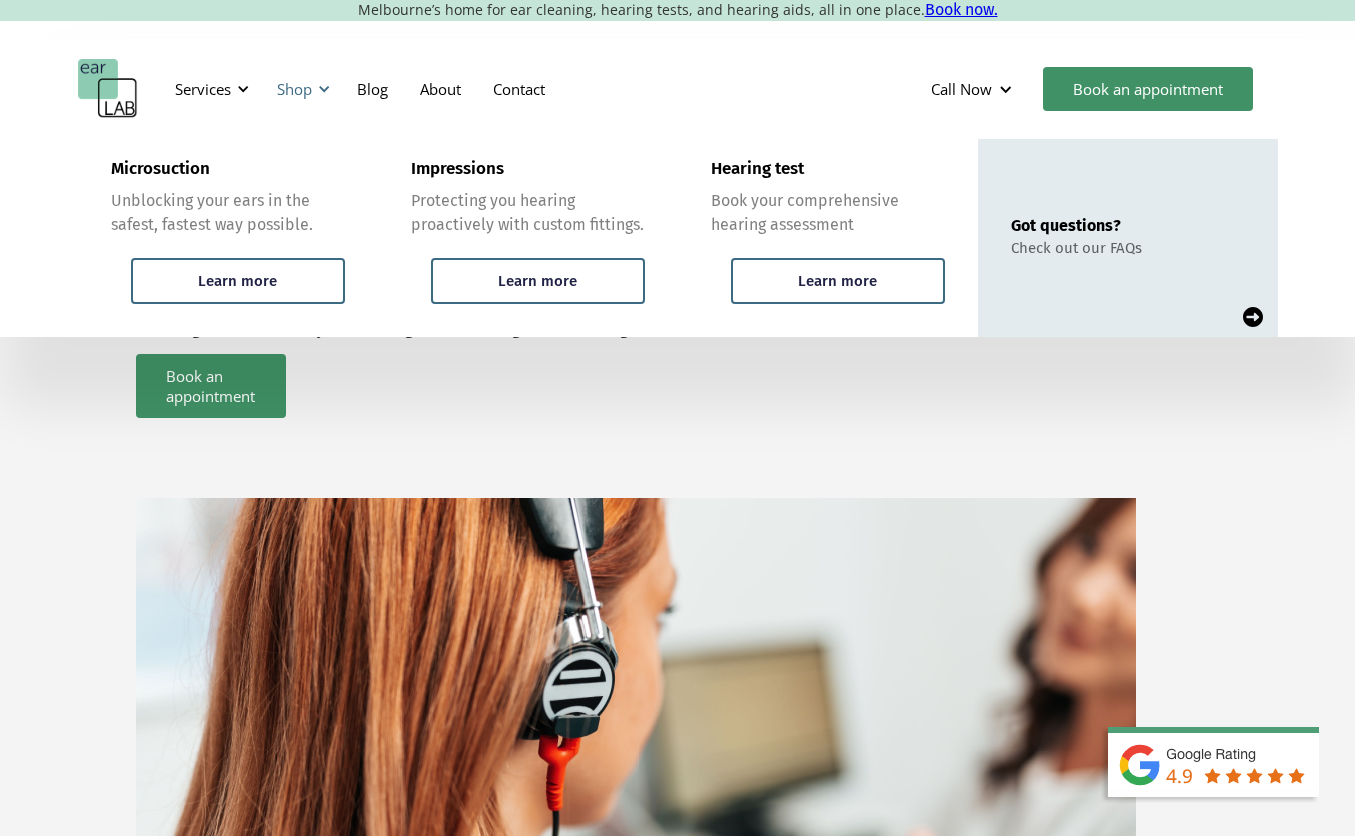 click on "Shop" at bounding box center [294, 89] 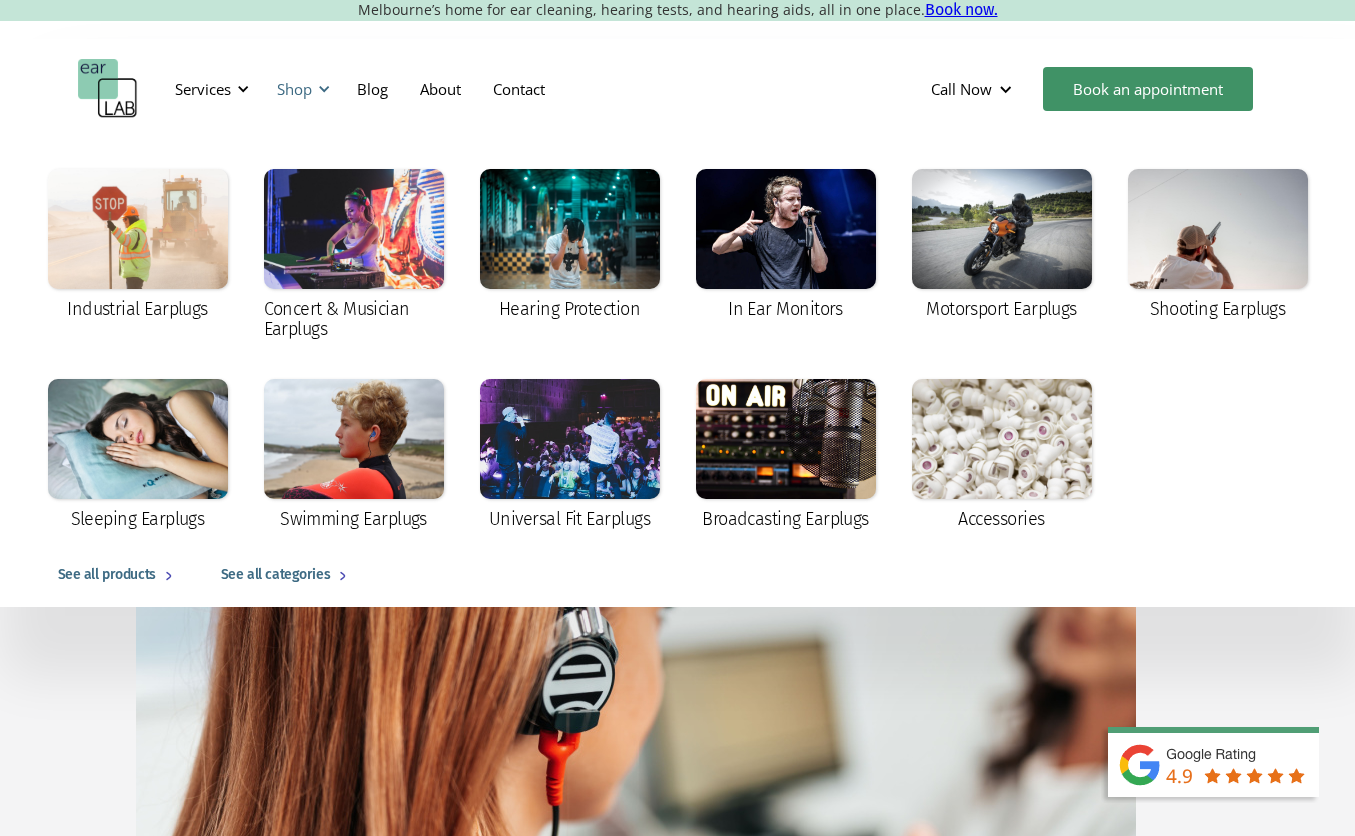 scroll, scrollTop: 12, scrollLeft: 0, axis: vertical 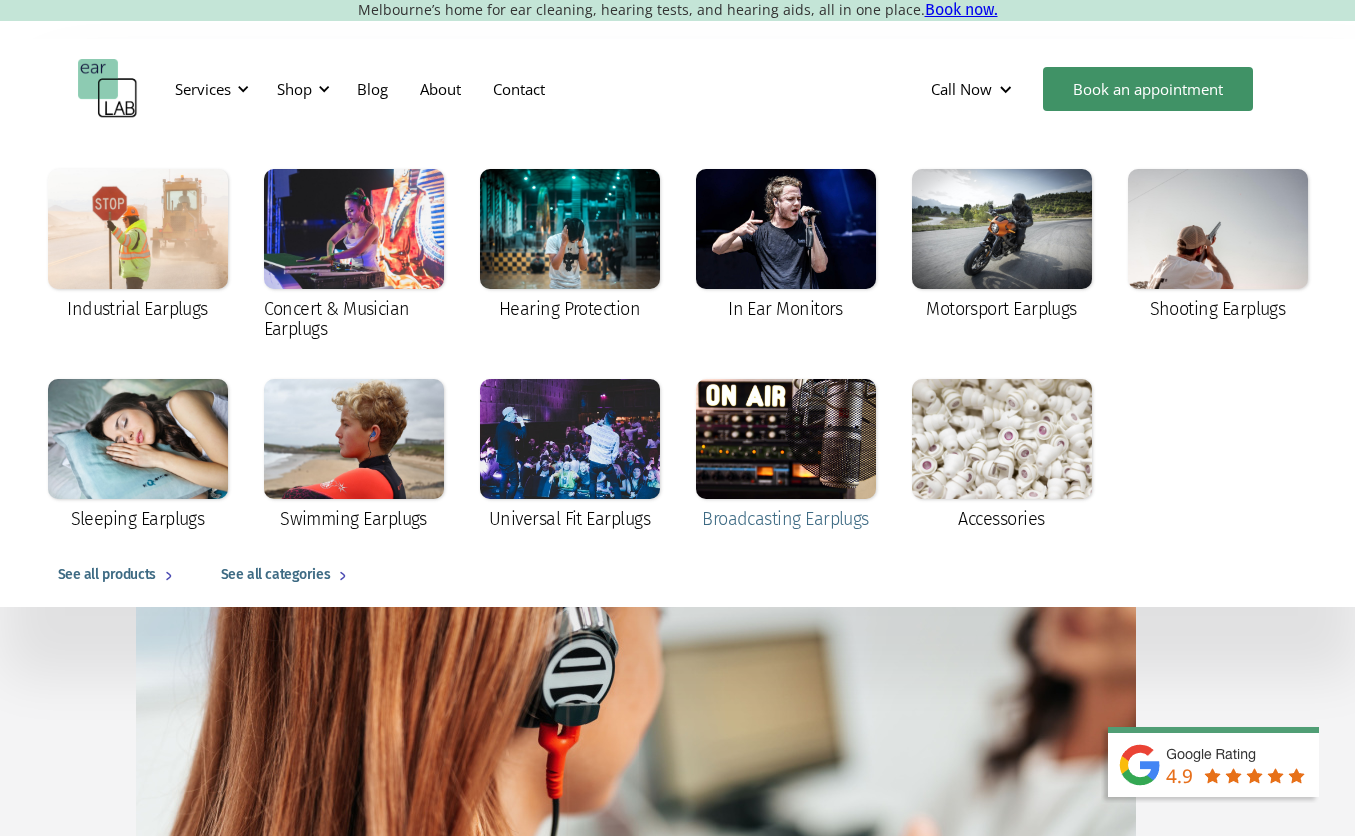 click on "Broadcasting Earplugs" at bounding box center [785, 519] 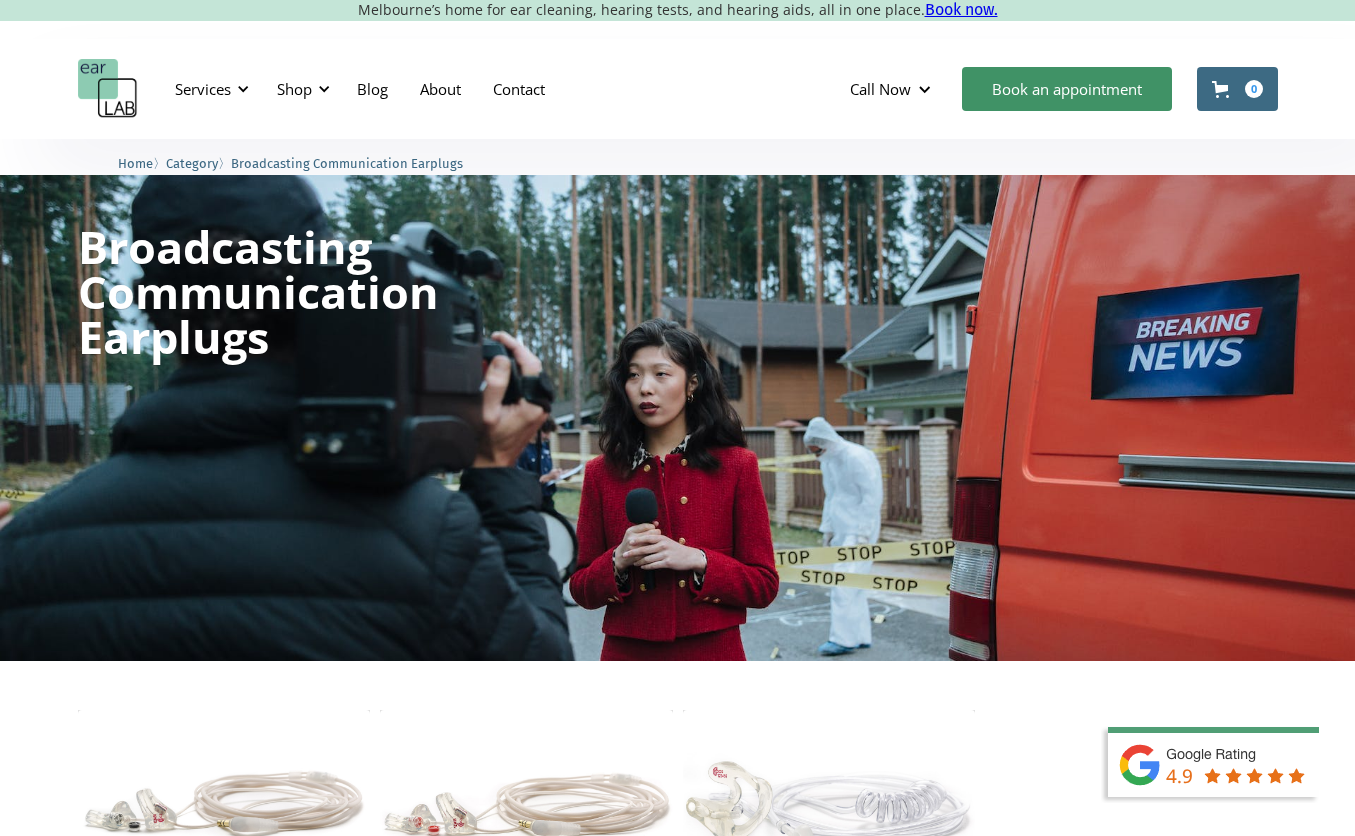 scroll, scrollTop: 0, scrollLeft: 0, axis: both 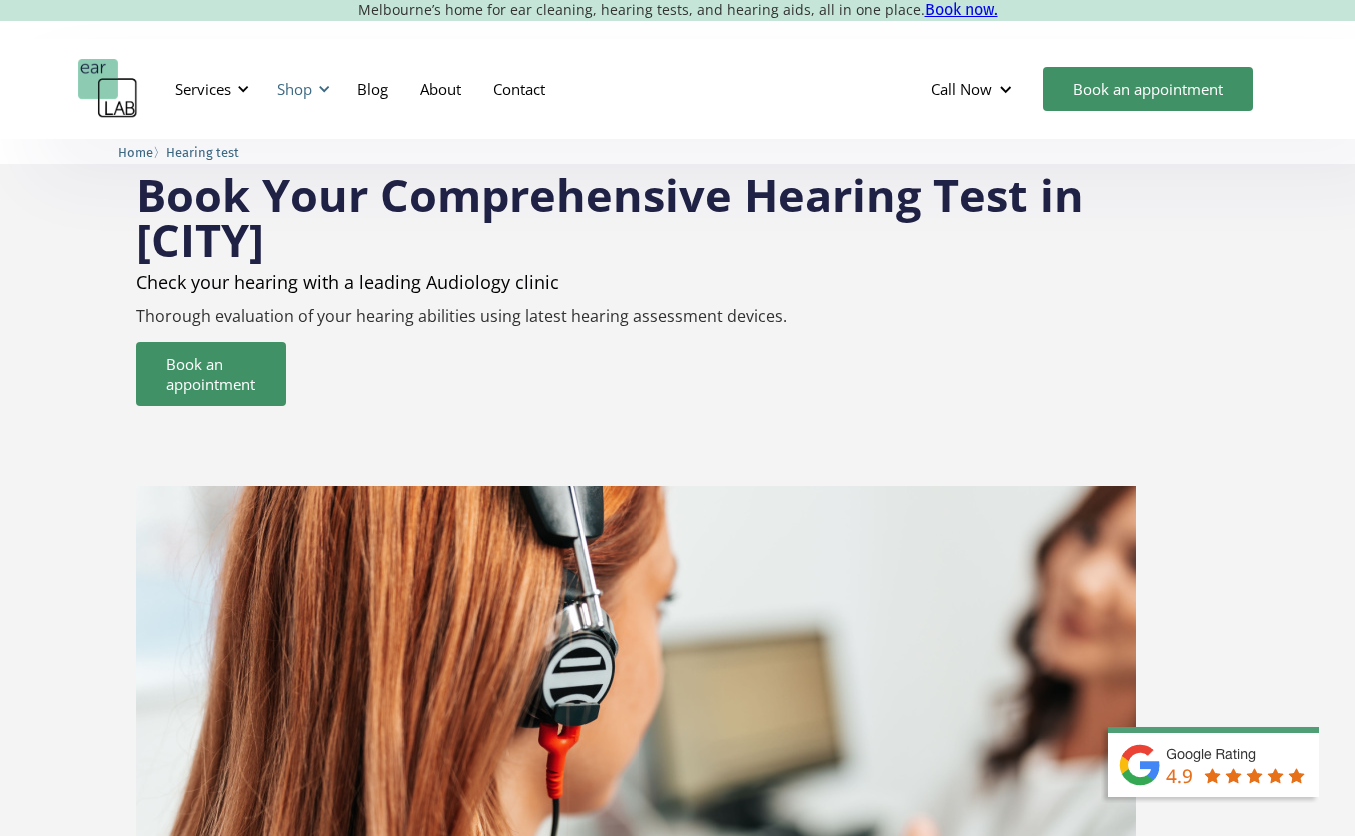 click on "Shop" at bounding box center [294, 89] 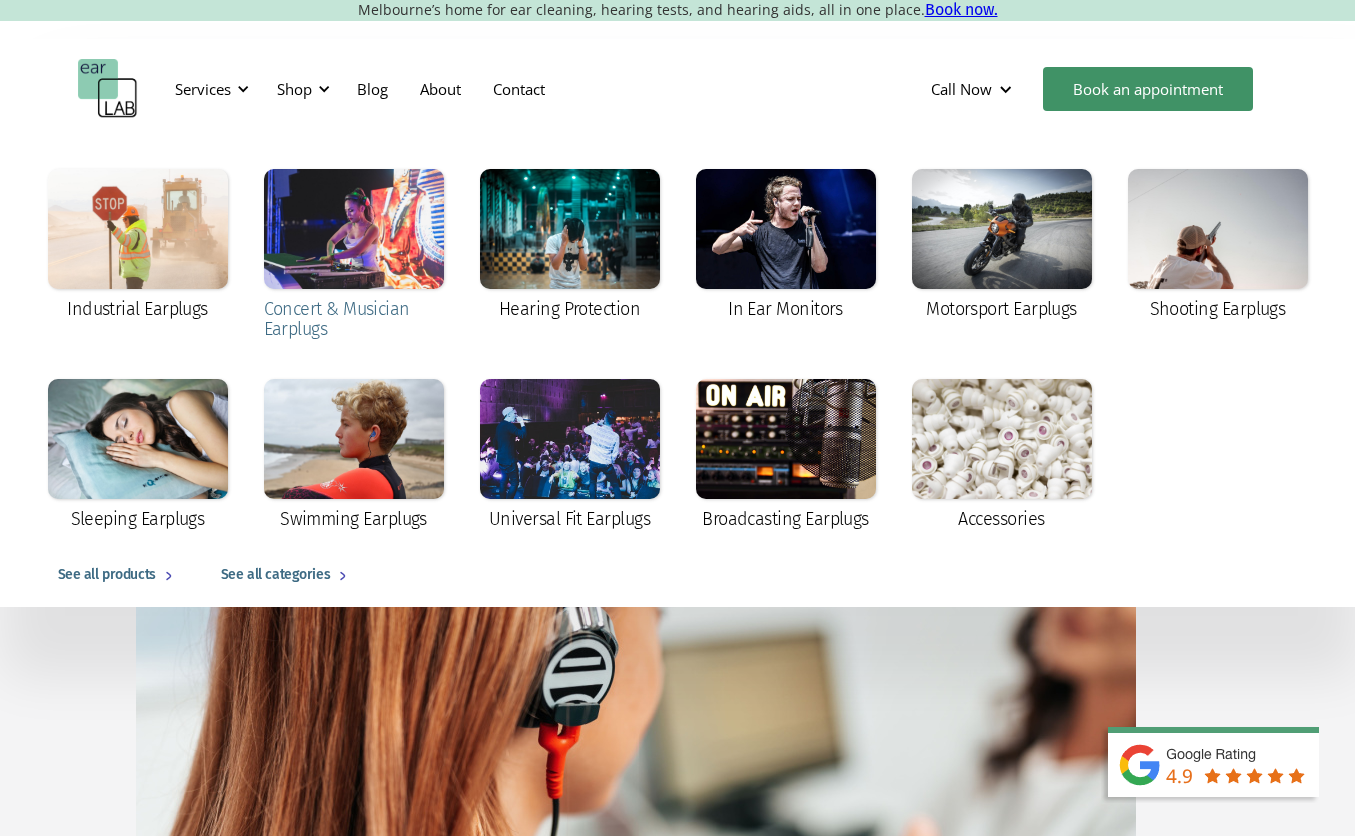 click on "Concert & Musician Earplugs" at bounding box center (354, 319) 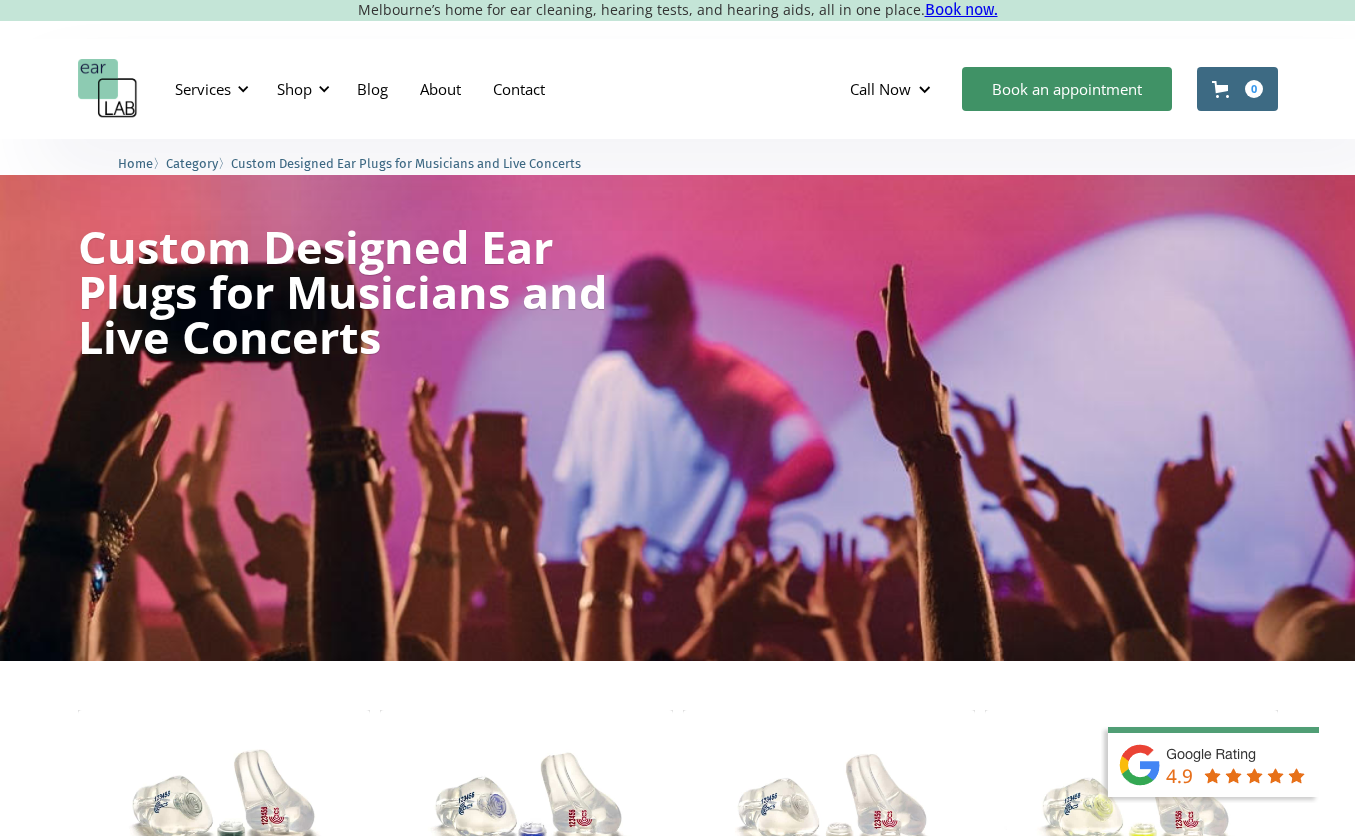 scroll, scrollTop: 0, scrollLeft: 0, axis: both 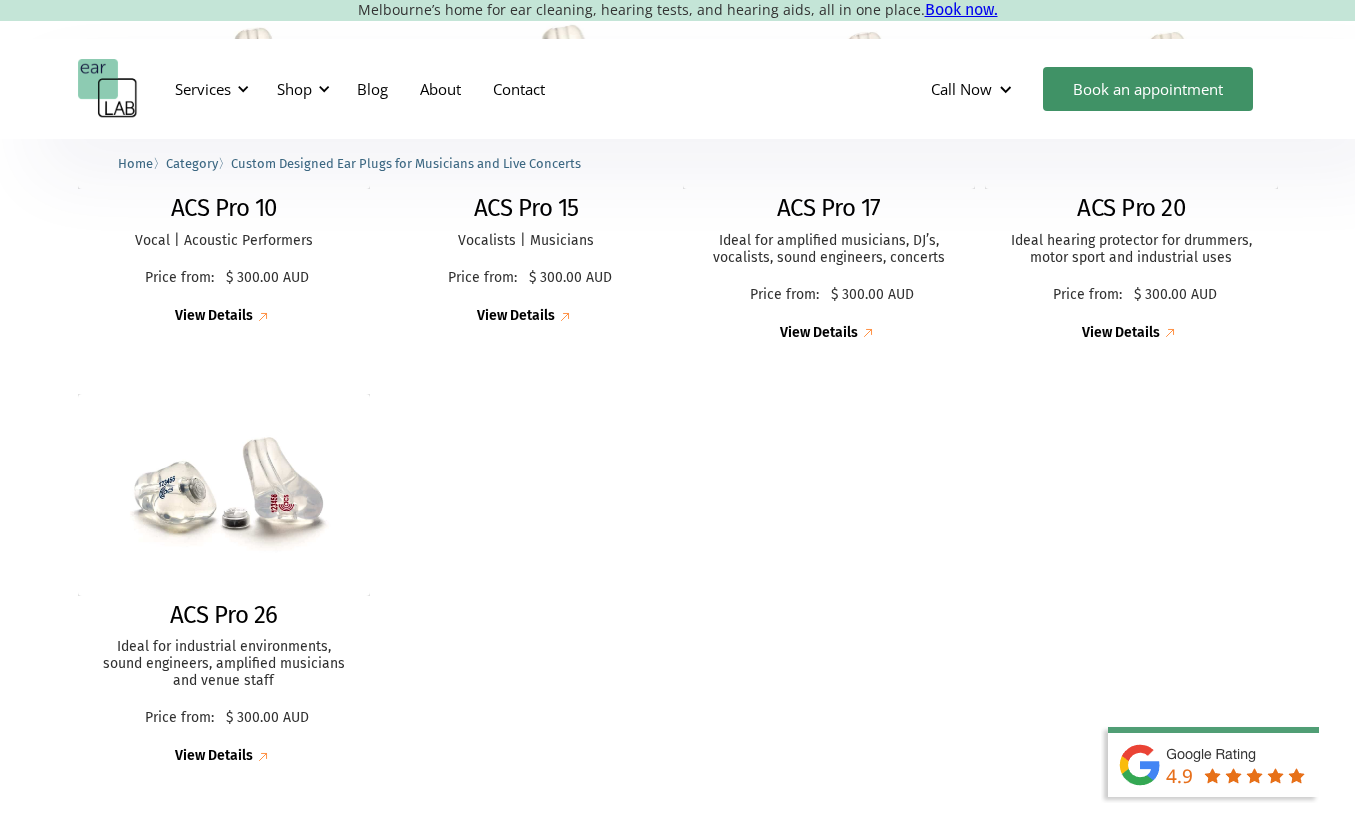 click on "ACS Pro 15 Vocalists | Musicians Price from: $ 300.00 AUD Price: $ 300.00 AUD View Details" at bounding box center [526, 260] 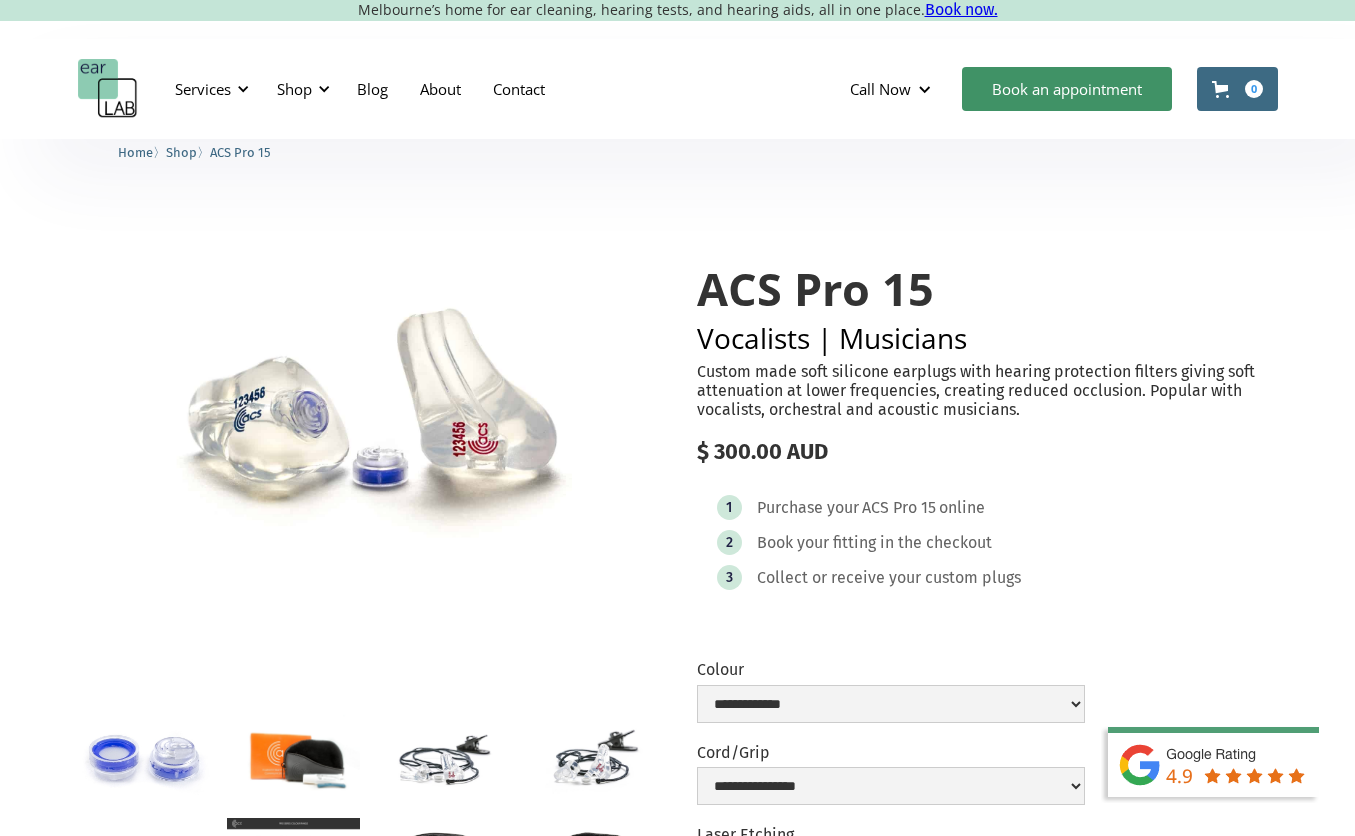 scroll, scrollTop: 0, scrollLeft: 0, axis: both 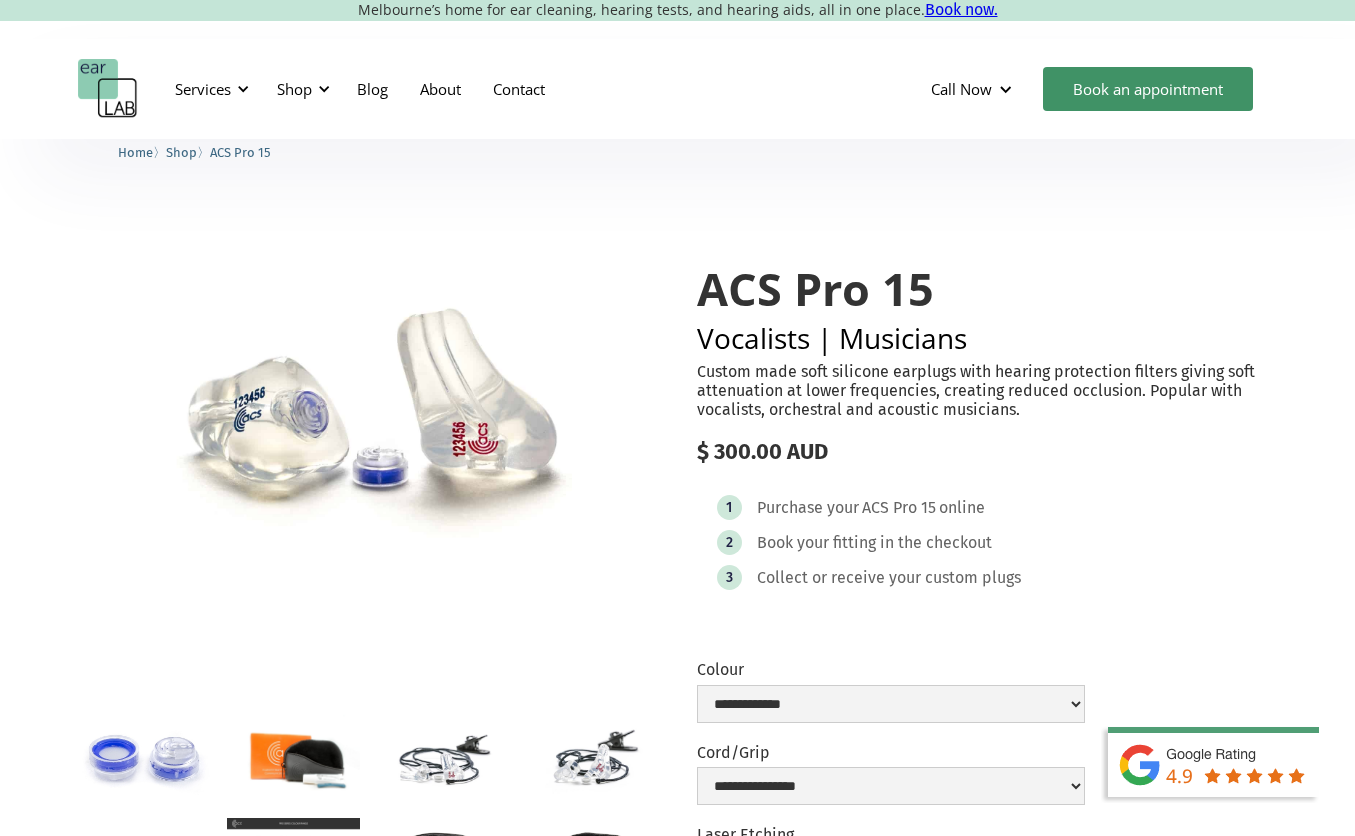 click on "ACS Pro 15" at bounding box center [987, 289] 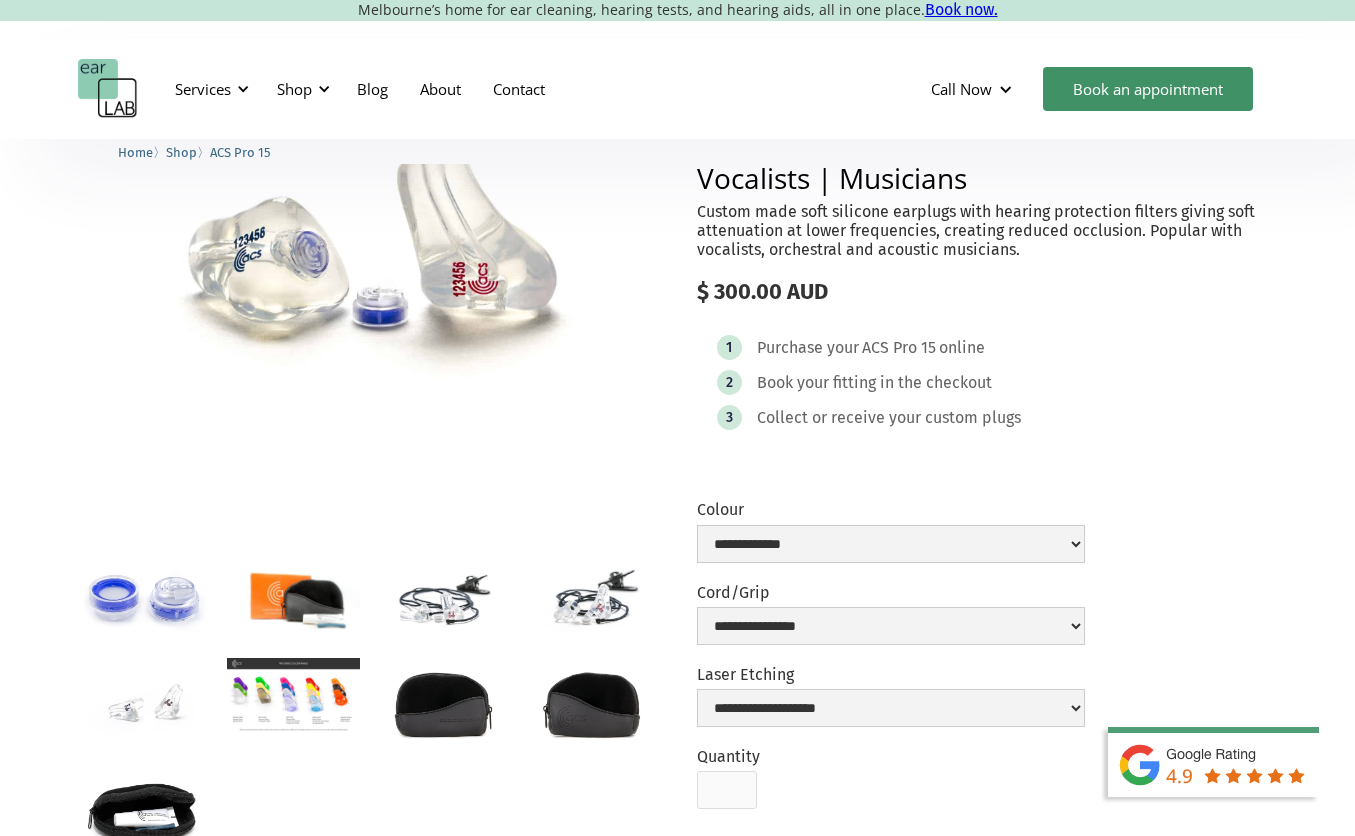 scroll, scrollTop: 0, scrollLeft: 0, axis: both 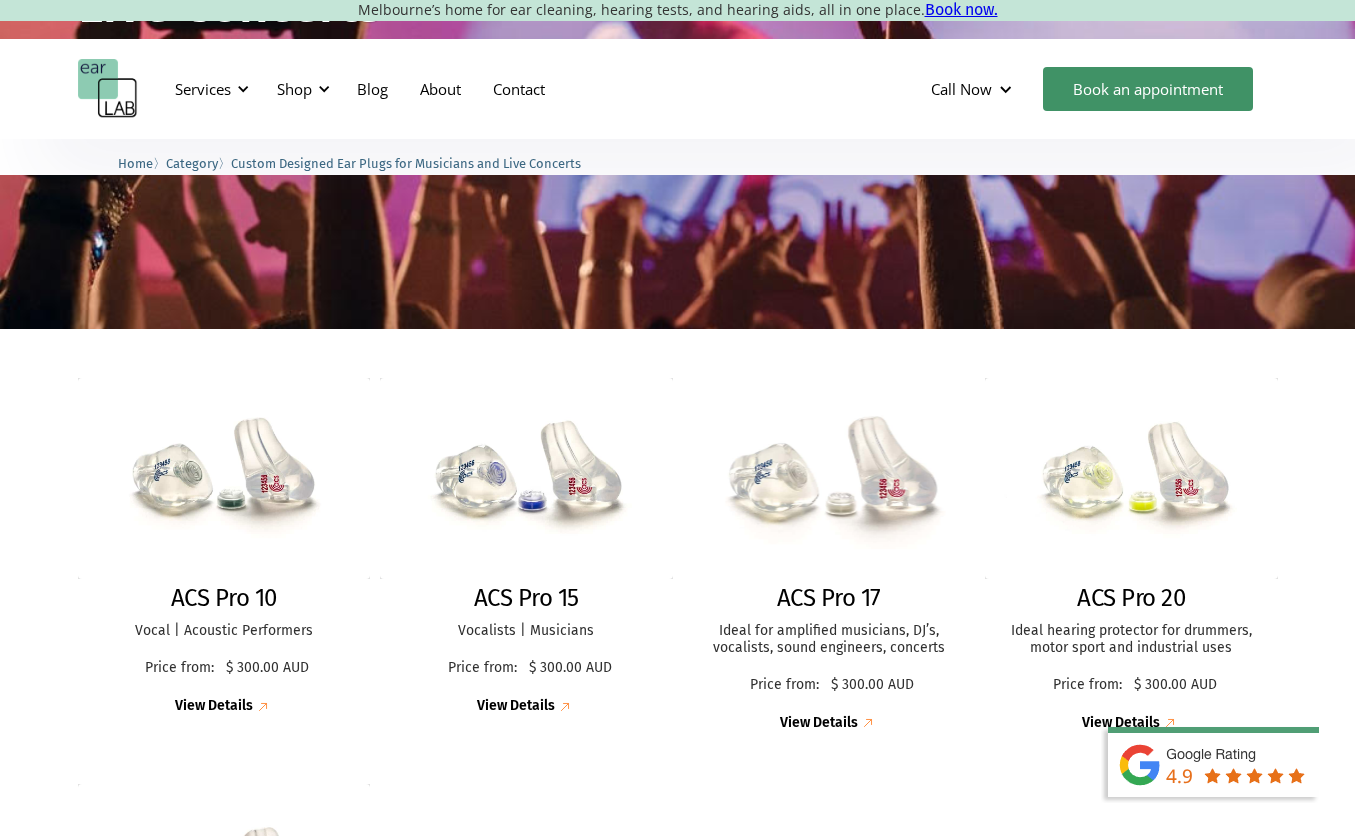 click at bounding box center [829, 478] 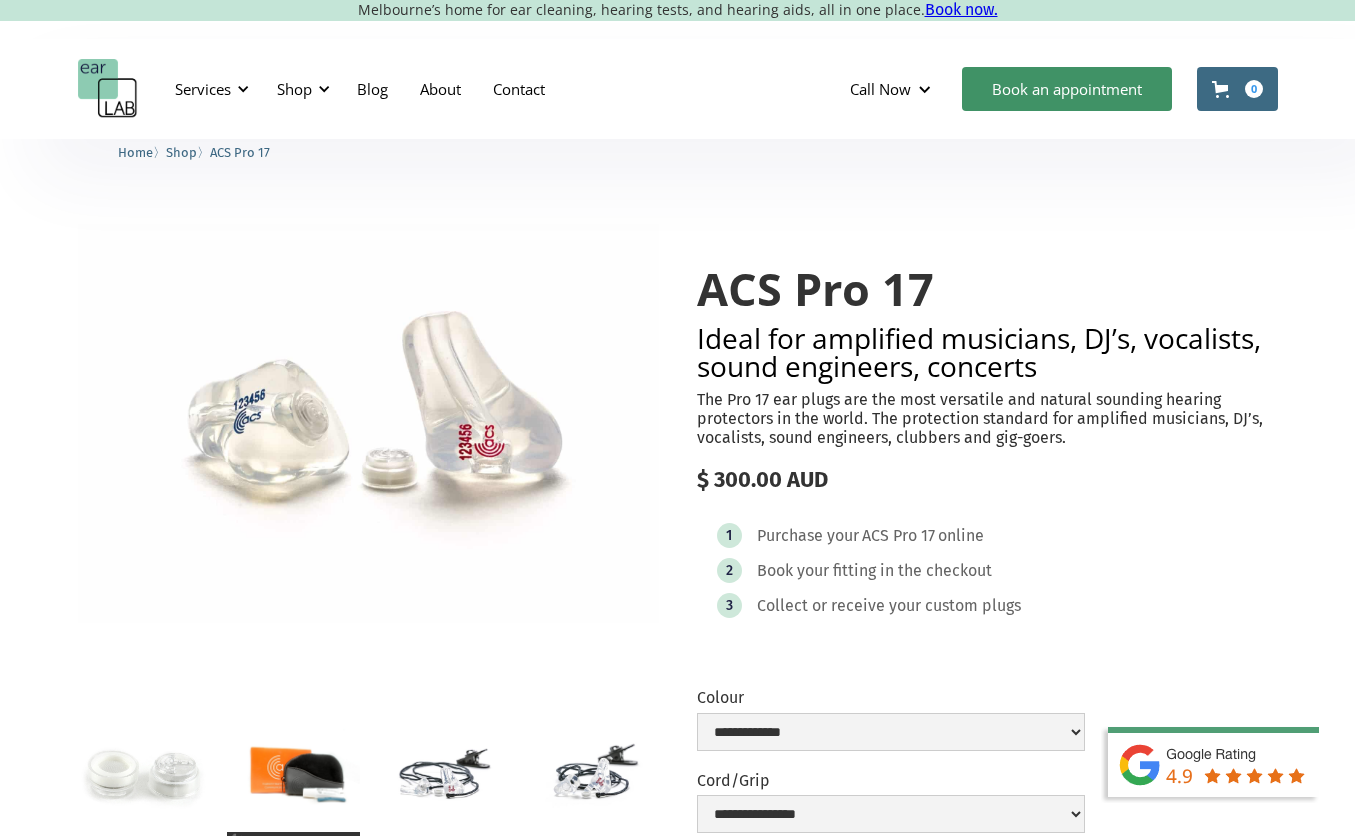 scroll, scrollTop: 0, scrollLeft: 0, axis: both 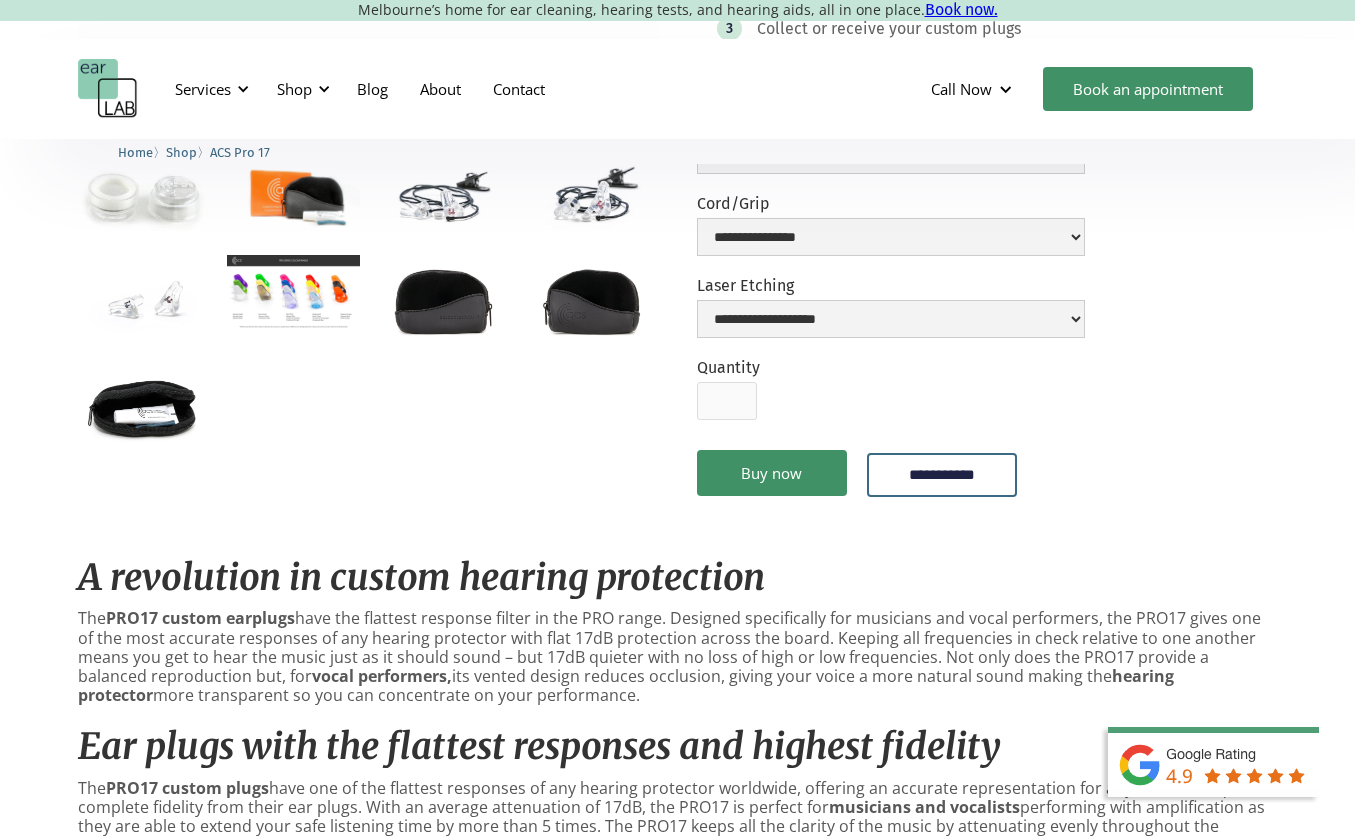 click at bounding box center [442, 299] 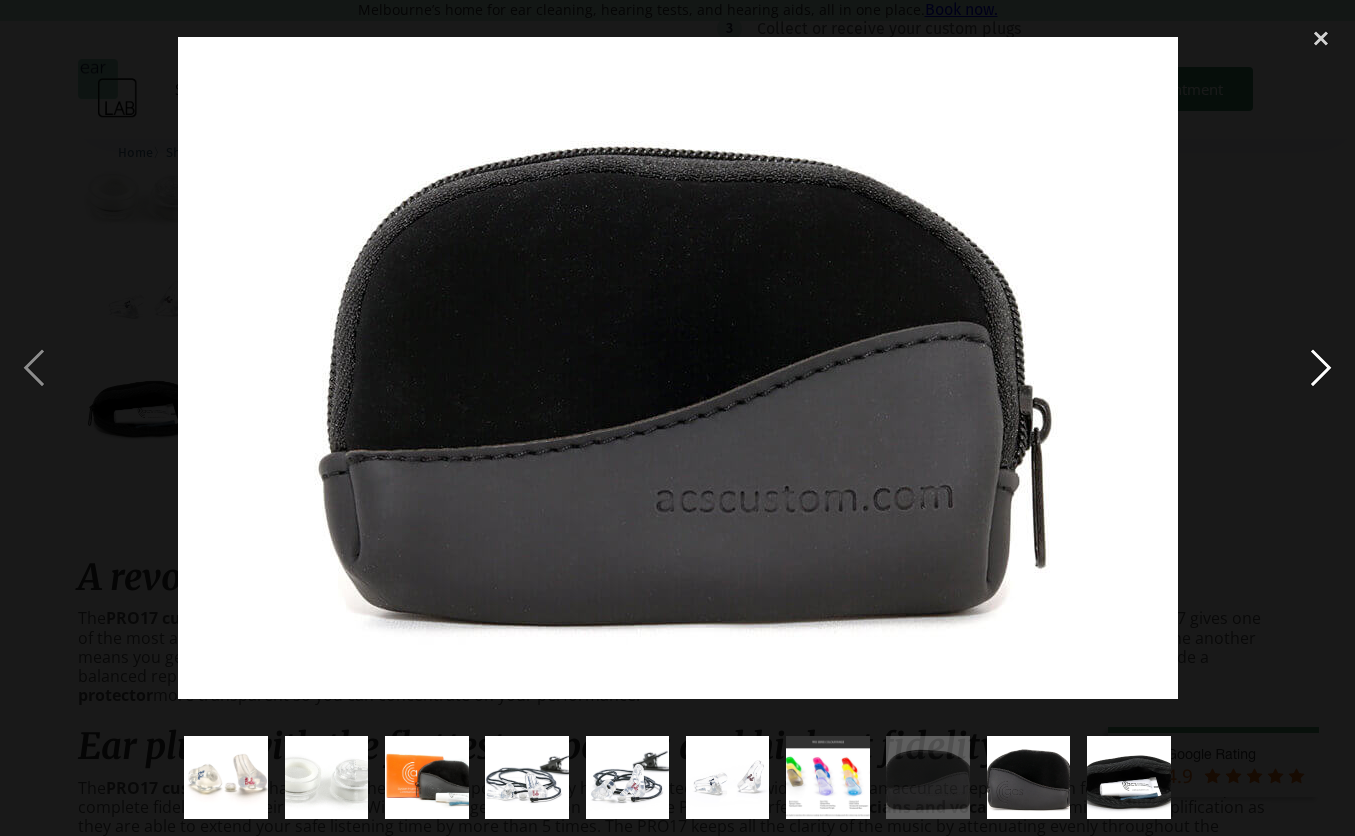 click at bounding box center (1321, 368) 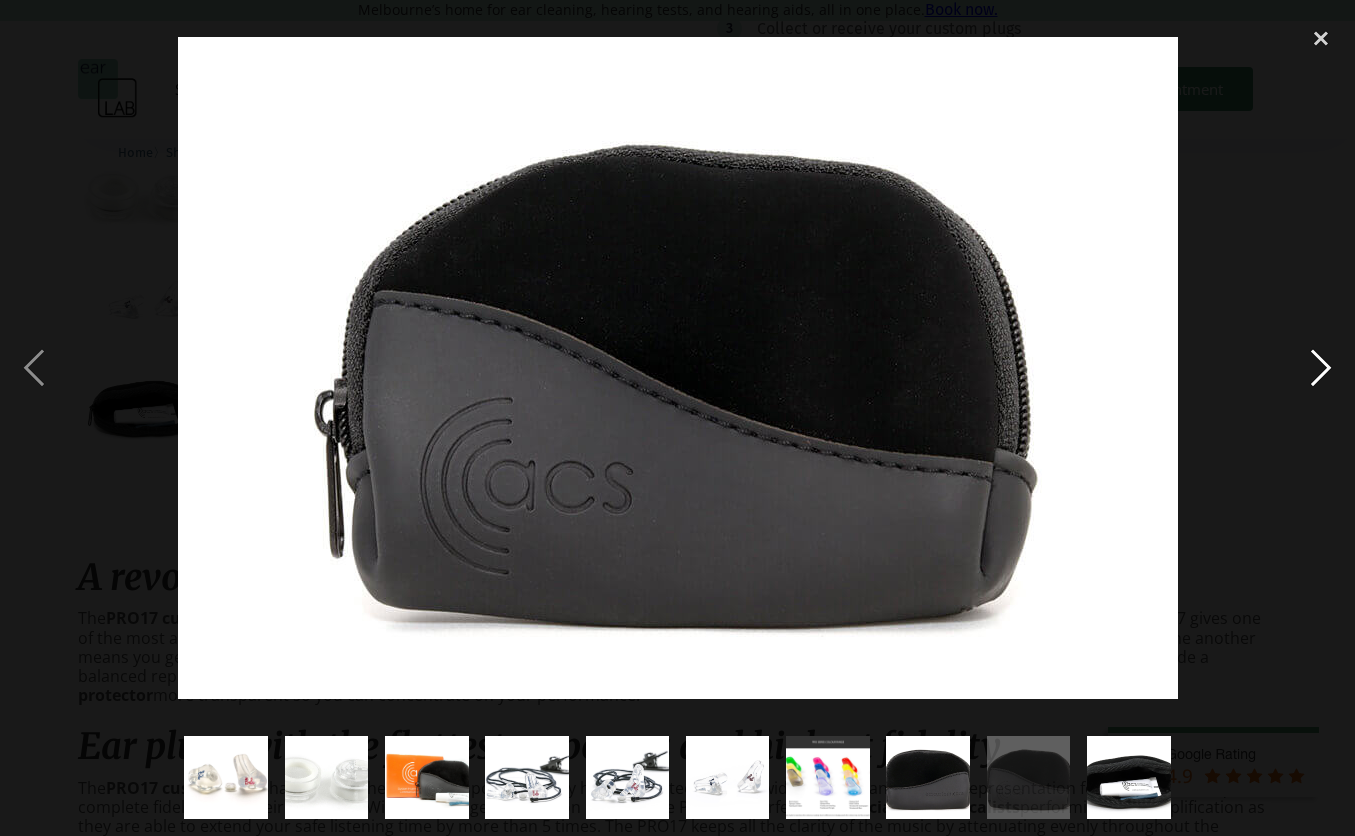 click at bounding box center (1321, 368) 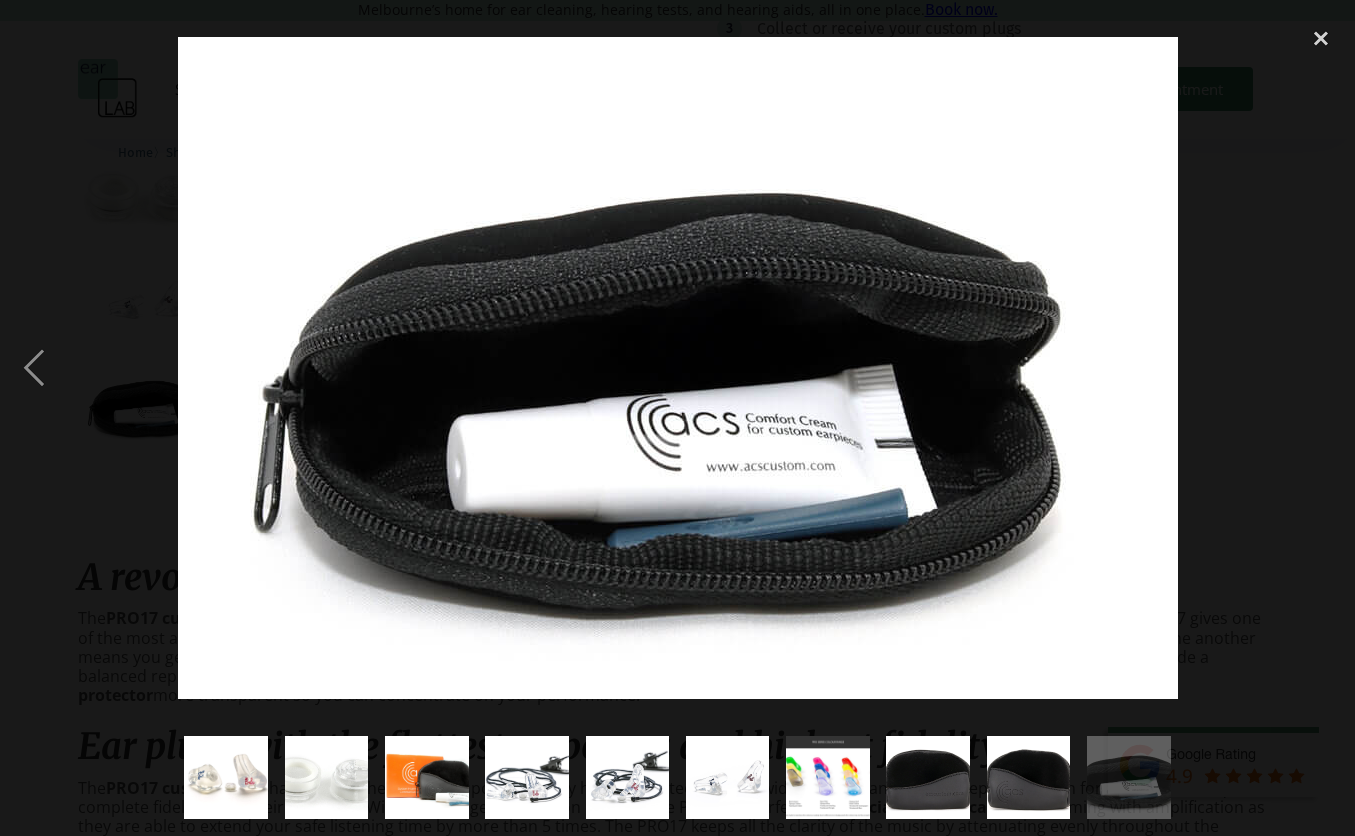 click at bounding box center (1321, 368) 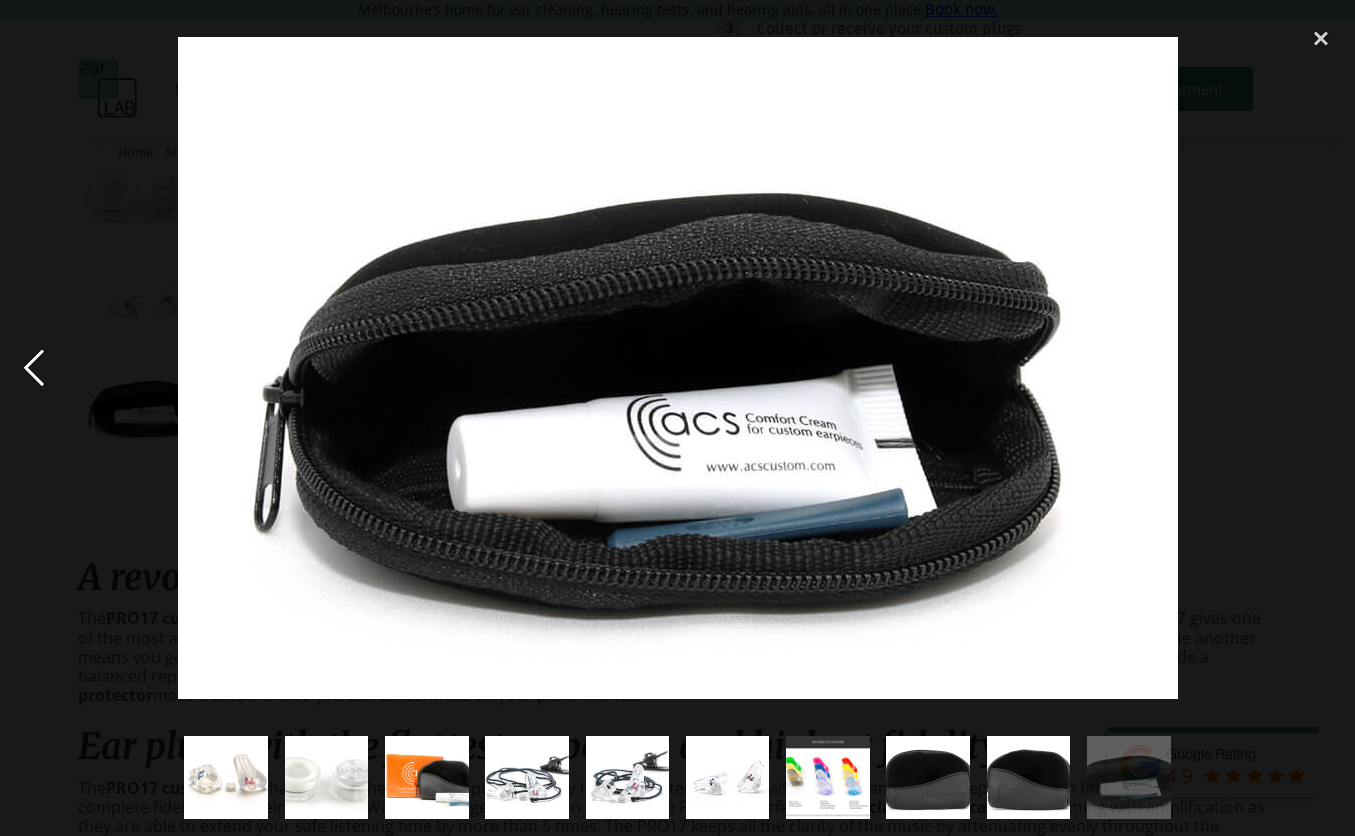 click at bounding box center [34, 368] 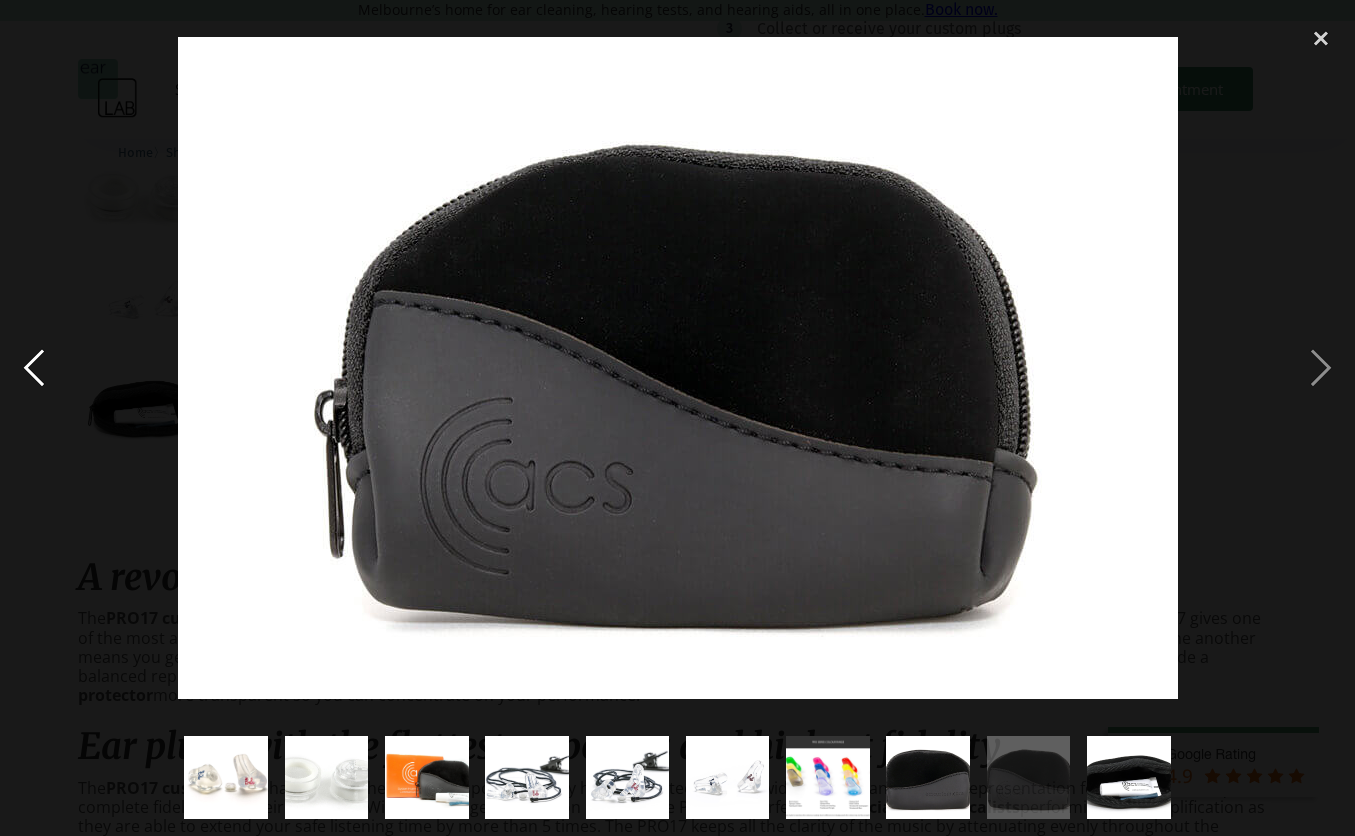 click at bounding box center (34, 368) 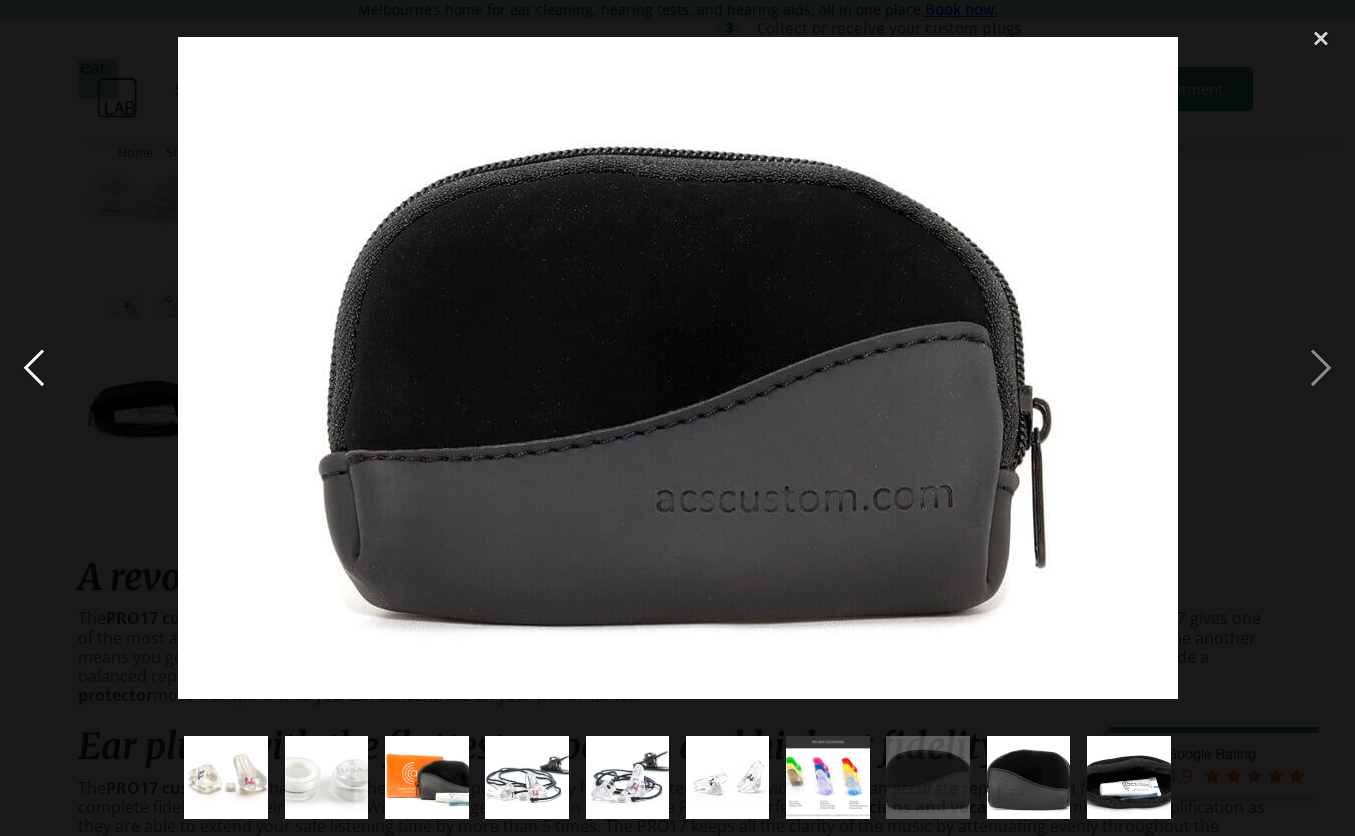 click at bounding box center [34, 368] 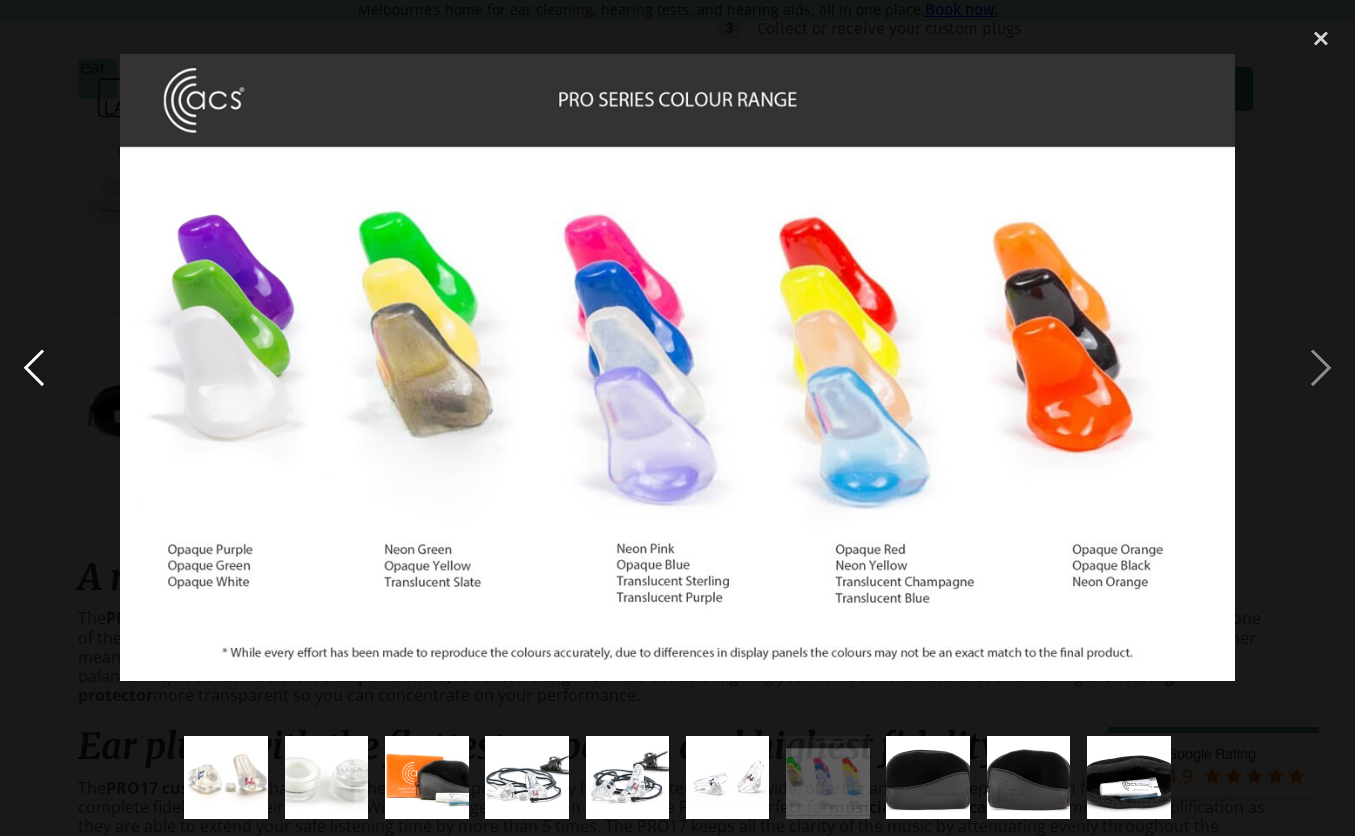 click at bounding box center (34, 368) 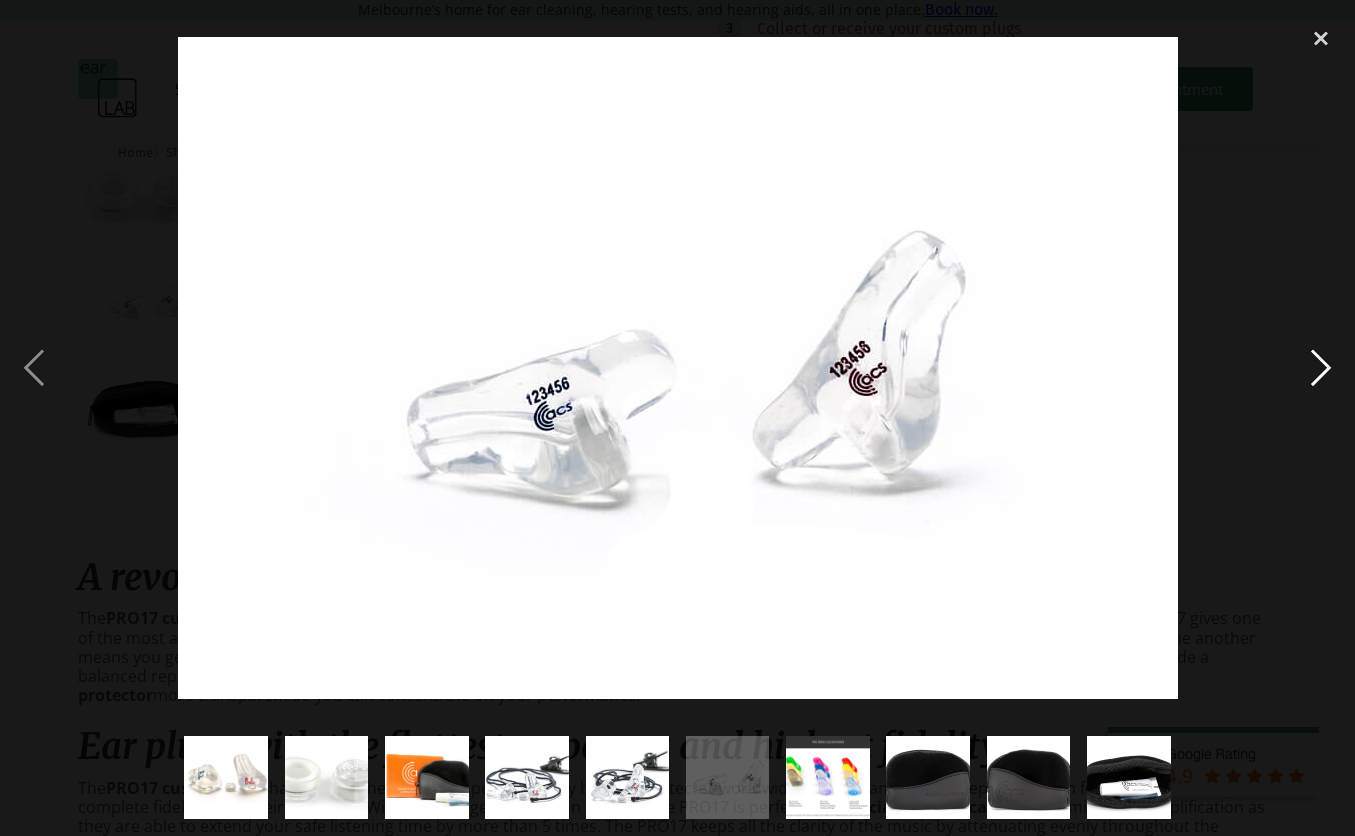 click at bounding box center (1321, 368) 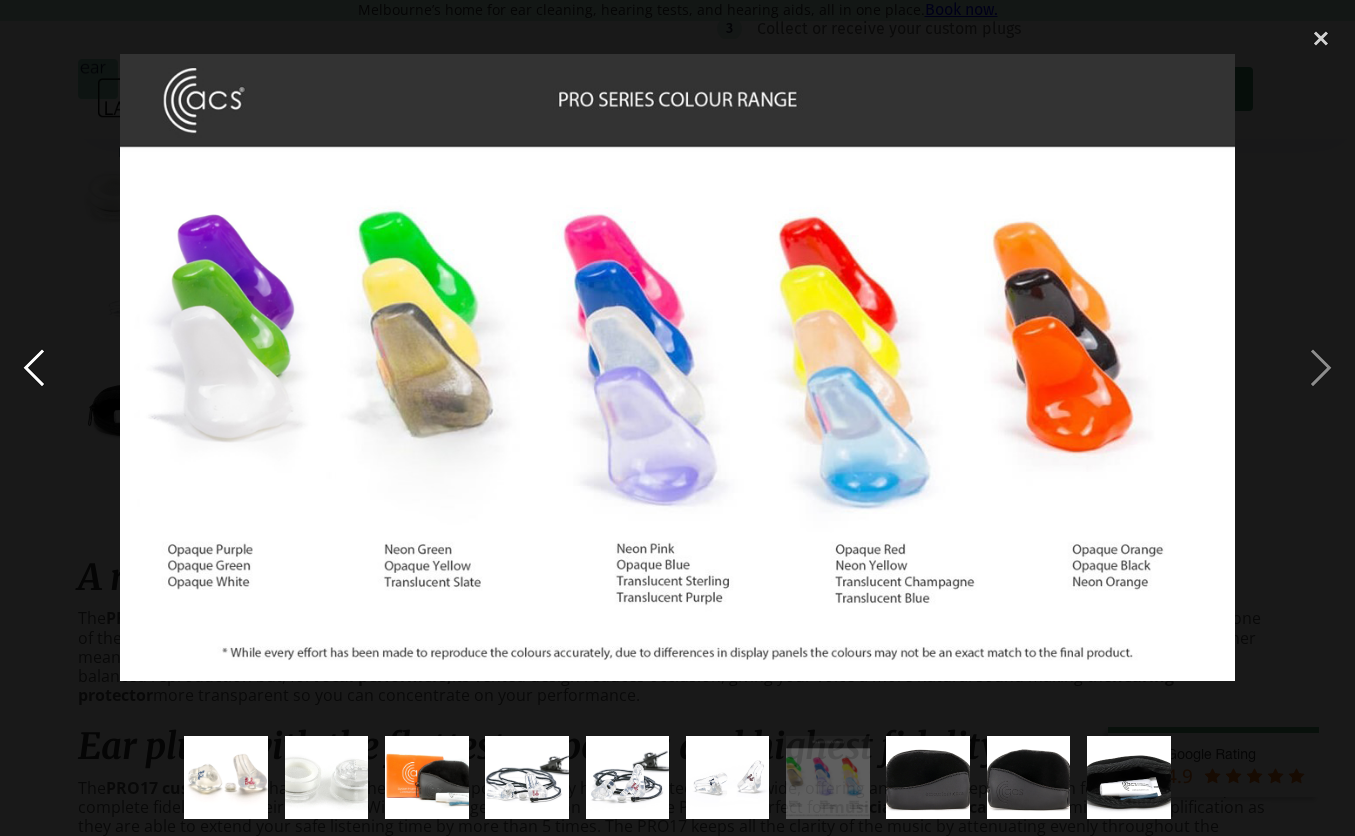 click at bounding box center (34, 368) 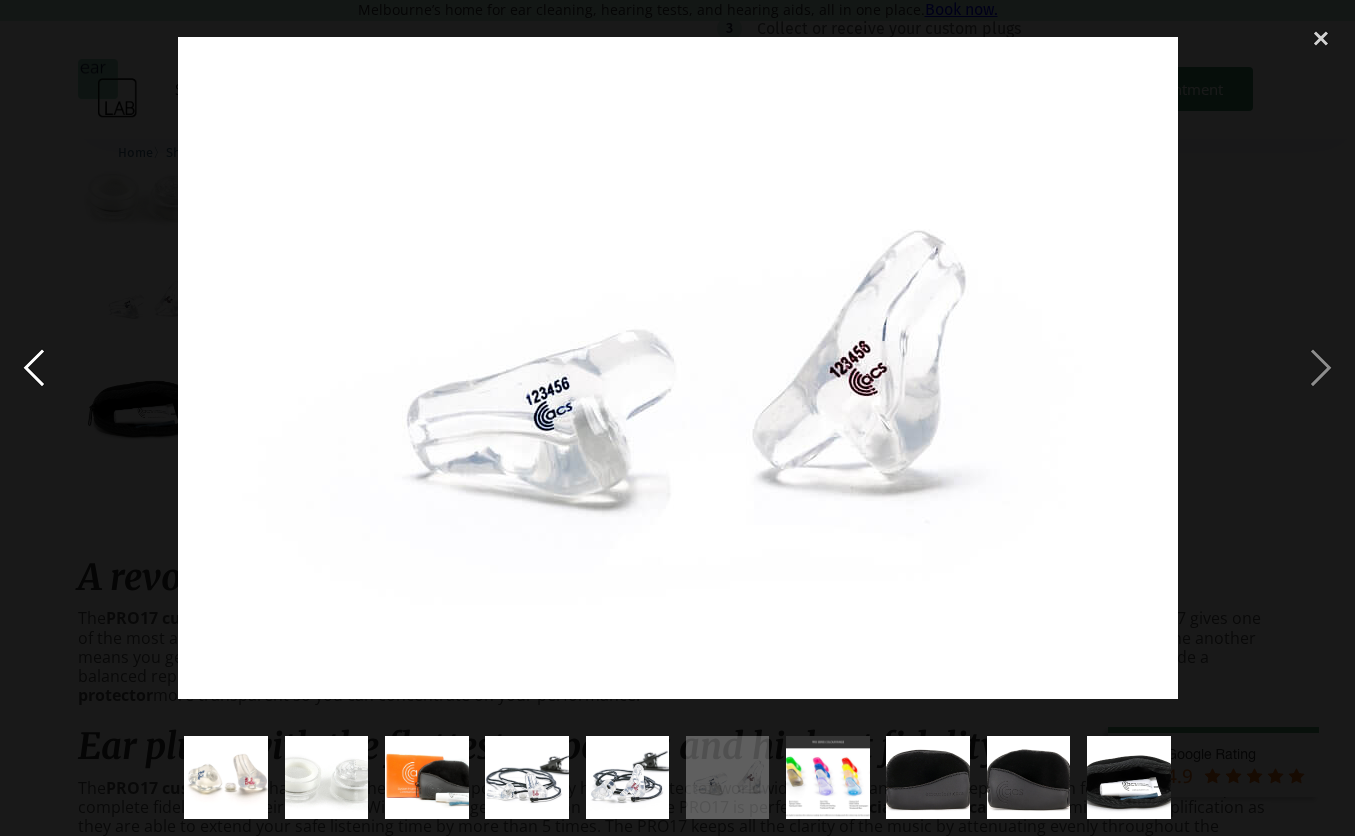 click at bounding box center (34, 368) 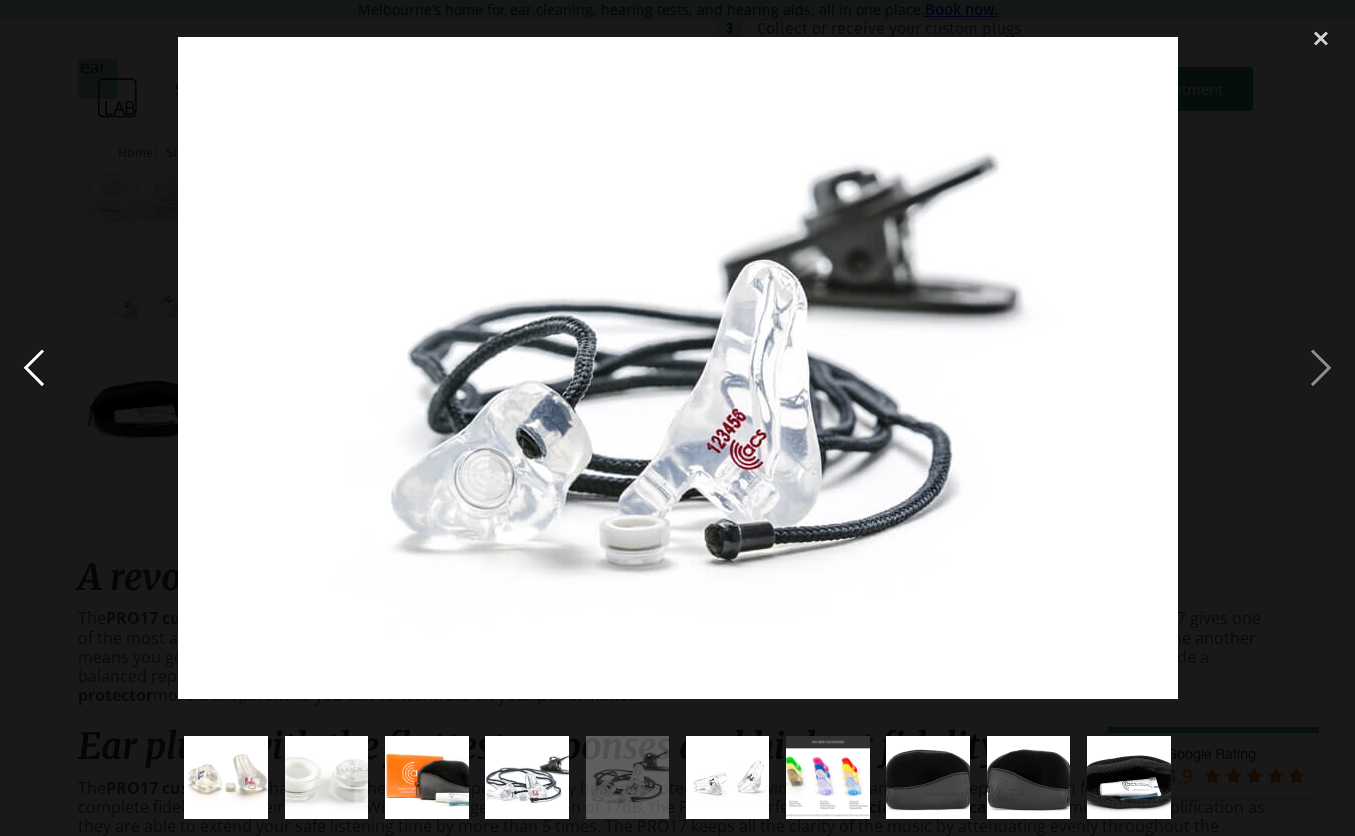 click at bounding box center (34, 368) 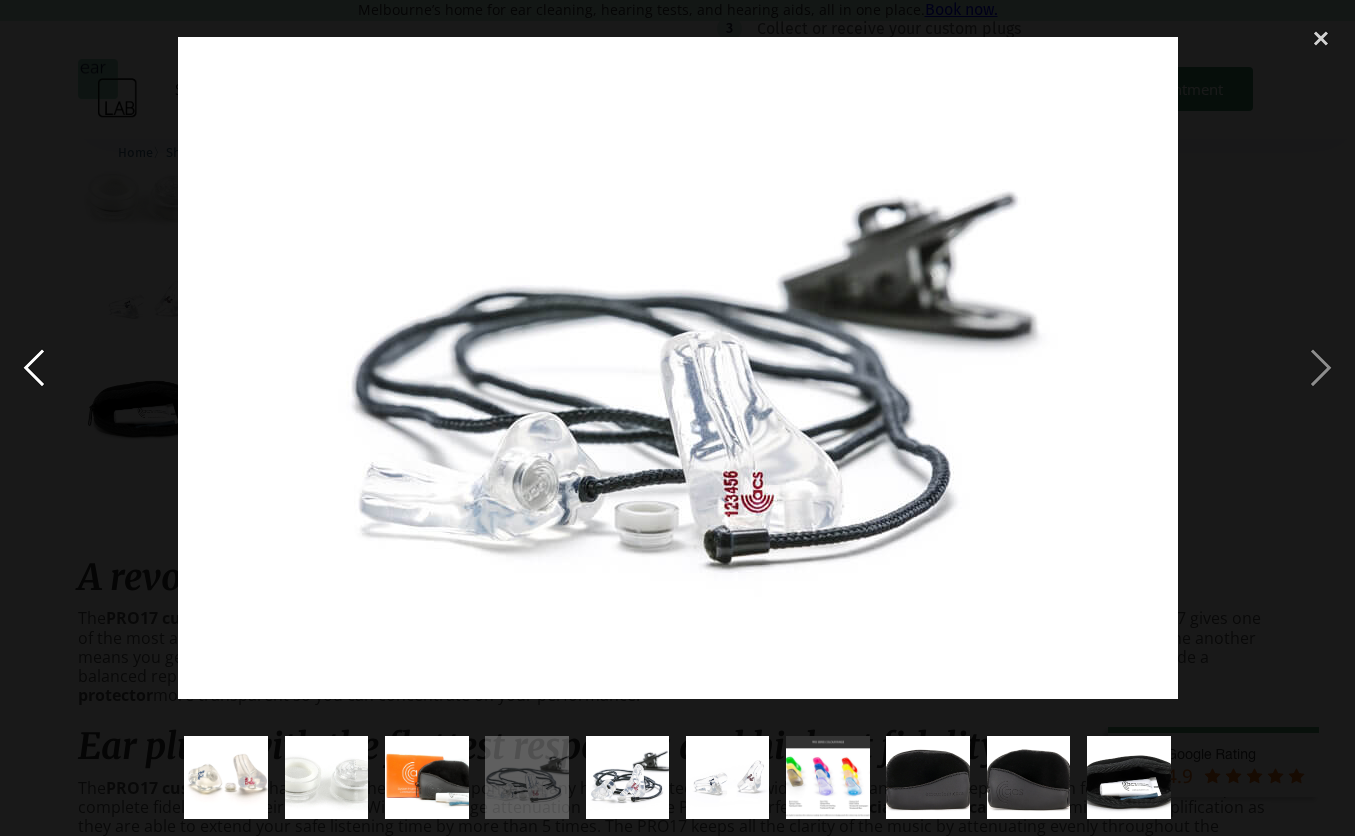 click at bounding box center (34, 368) 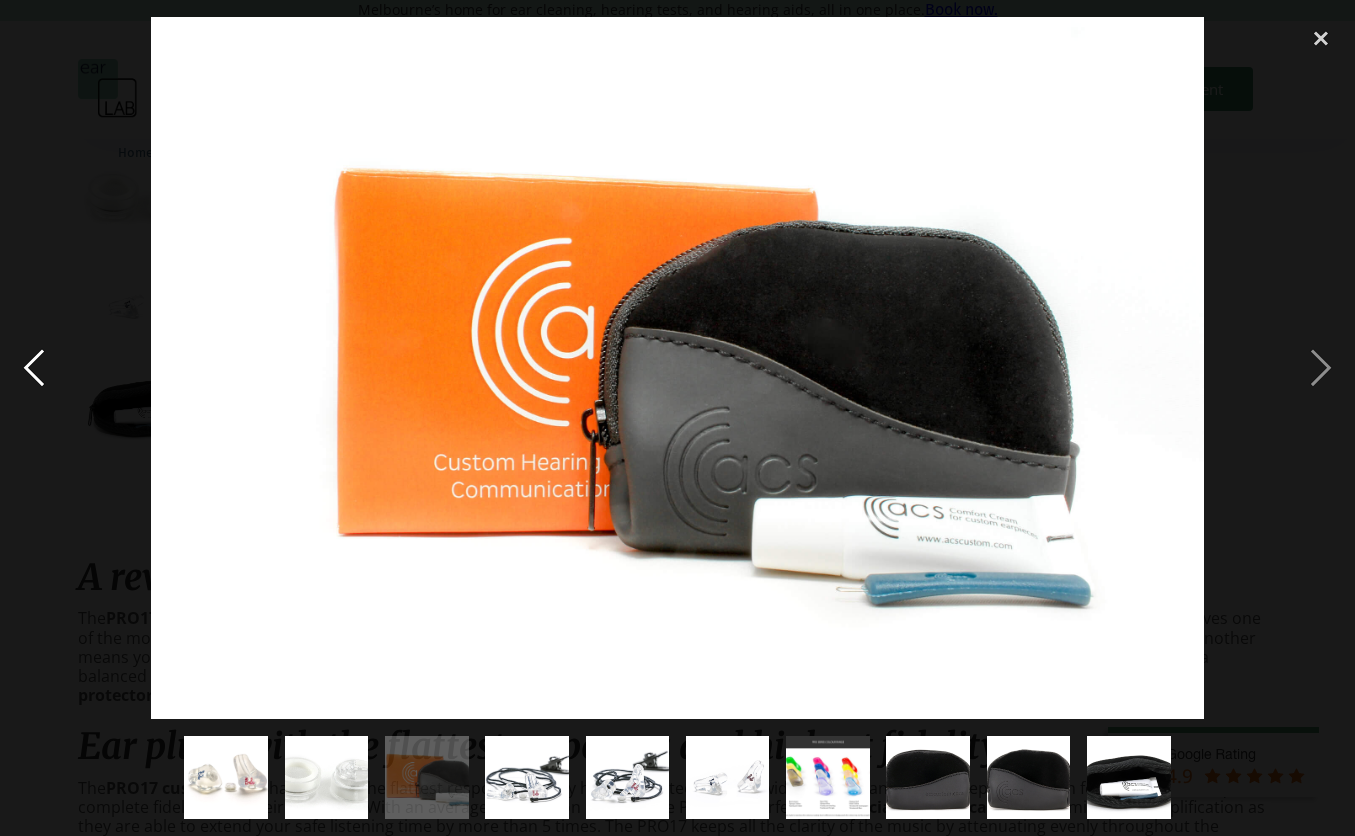 click at bounding box center (34, 368) 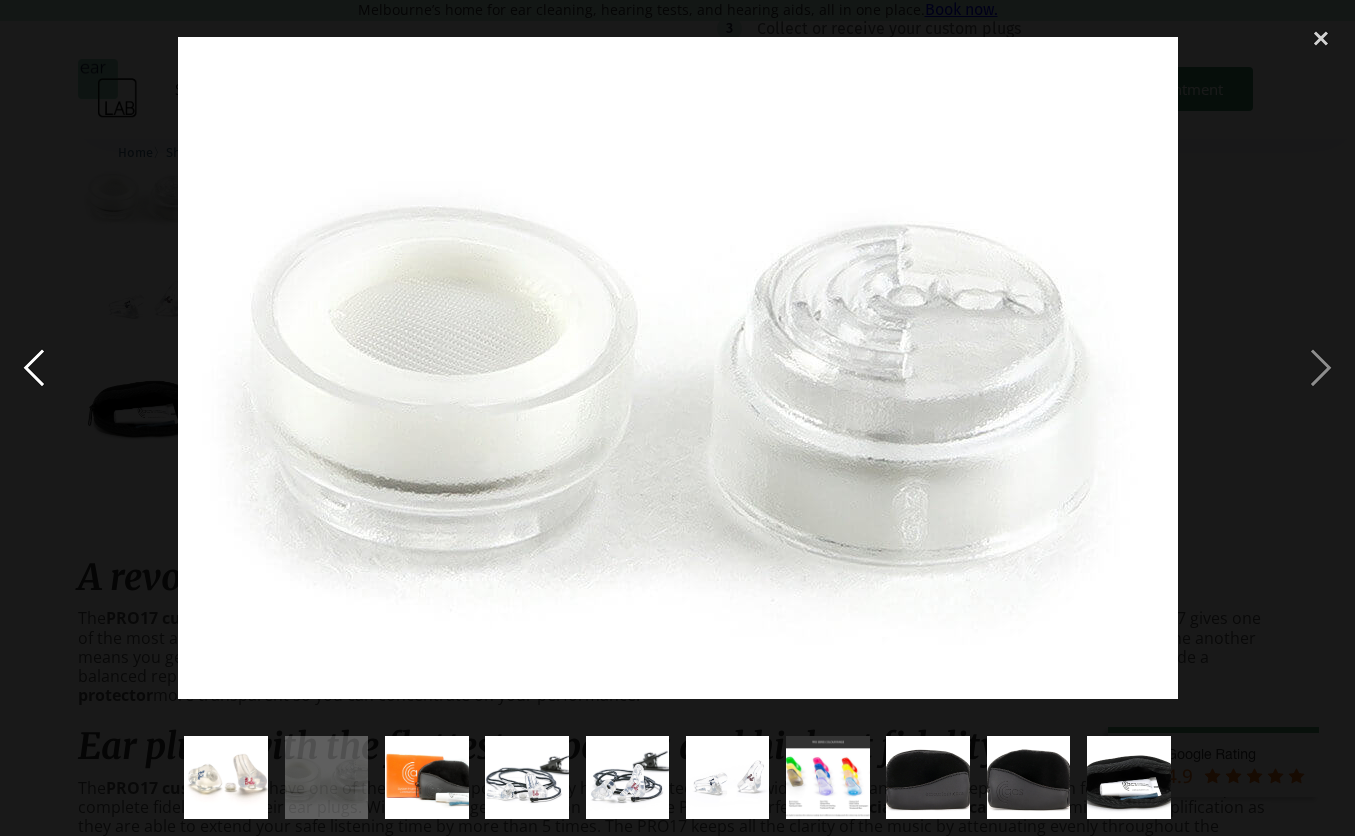 click at bounding box center [34, 368] 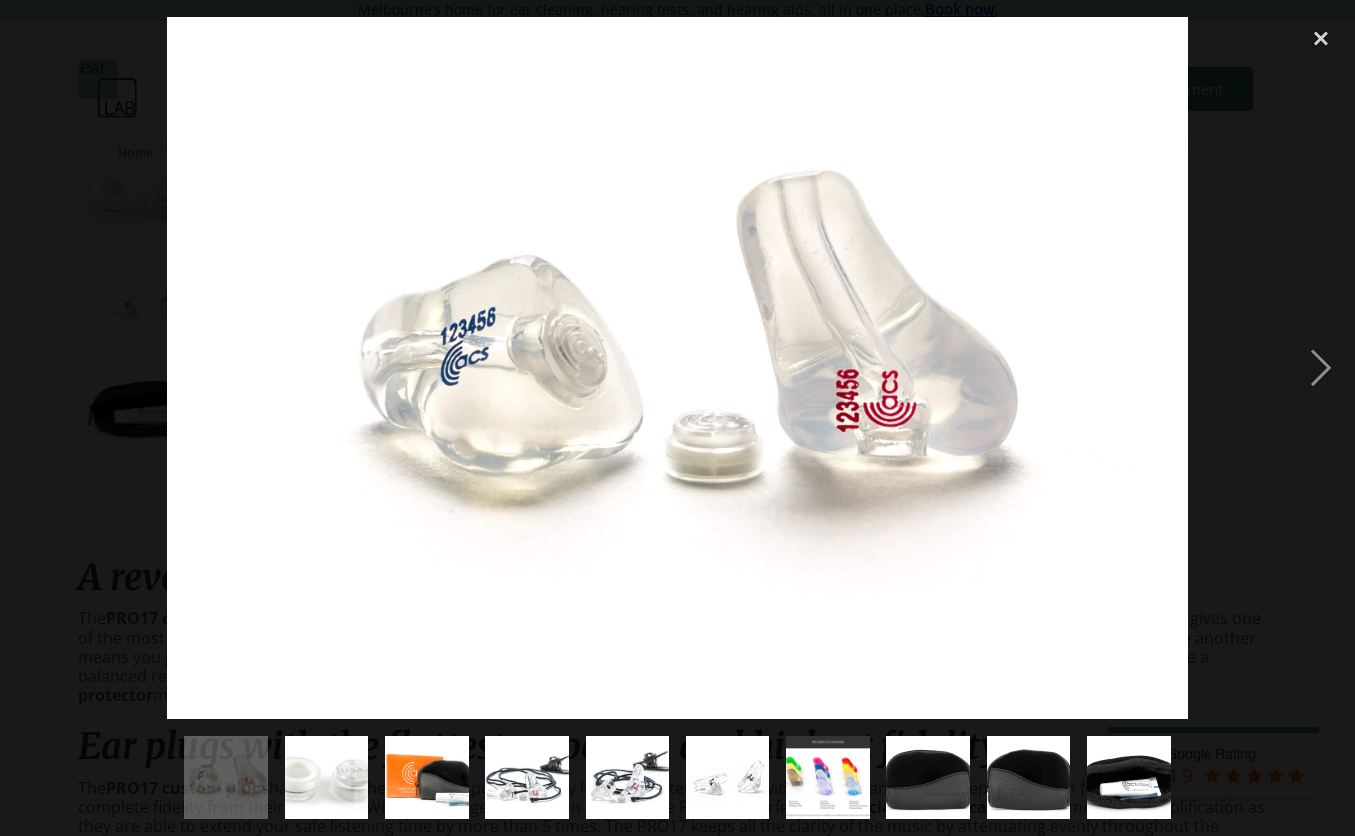 drag, startPoint x: 55, startPoint y: 358, endPoint x: 41, endPoint y: 371, distance: 19.104973 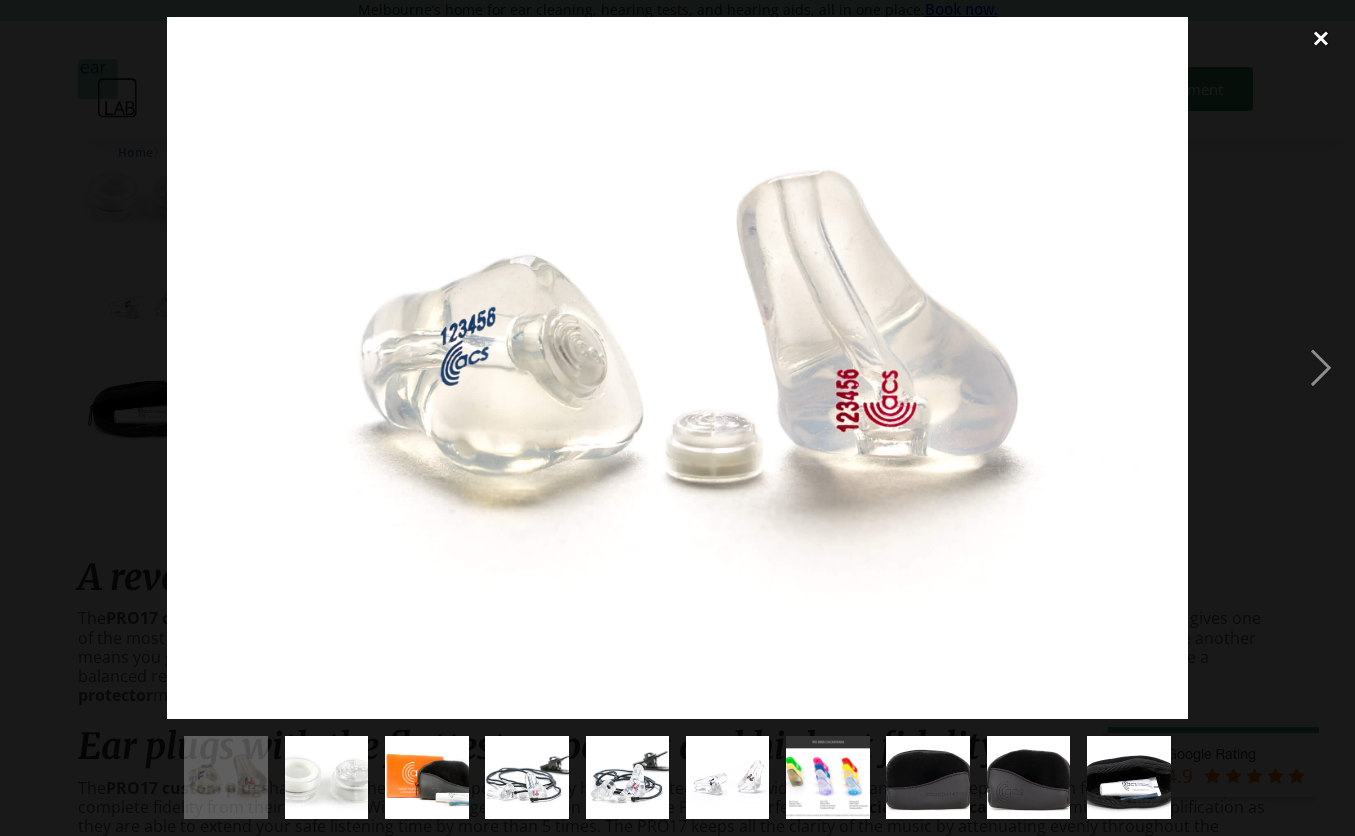 click at bounding box center (1321, 39) 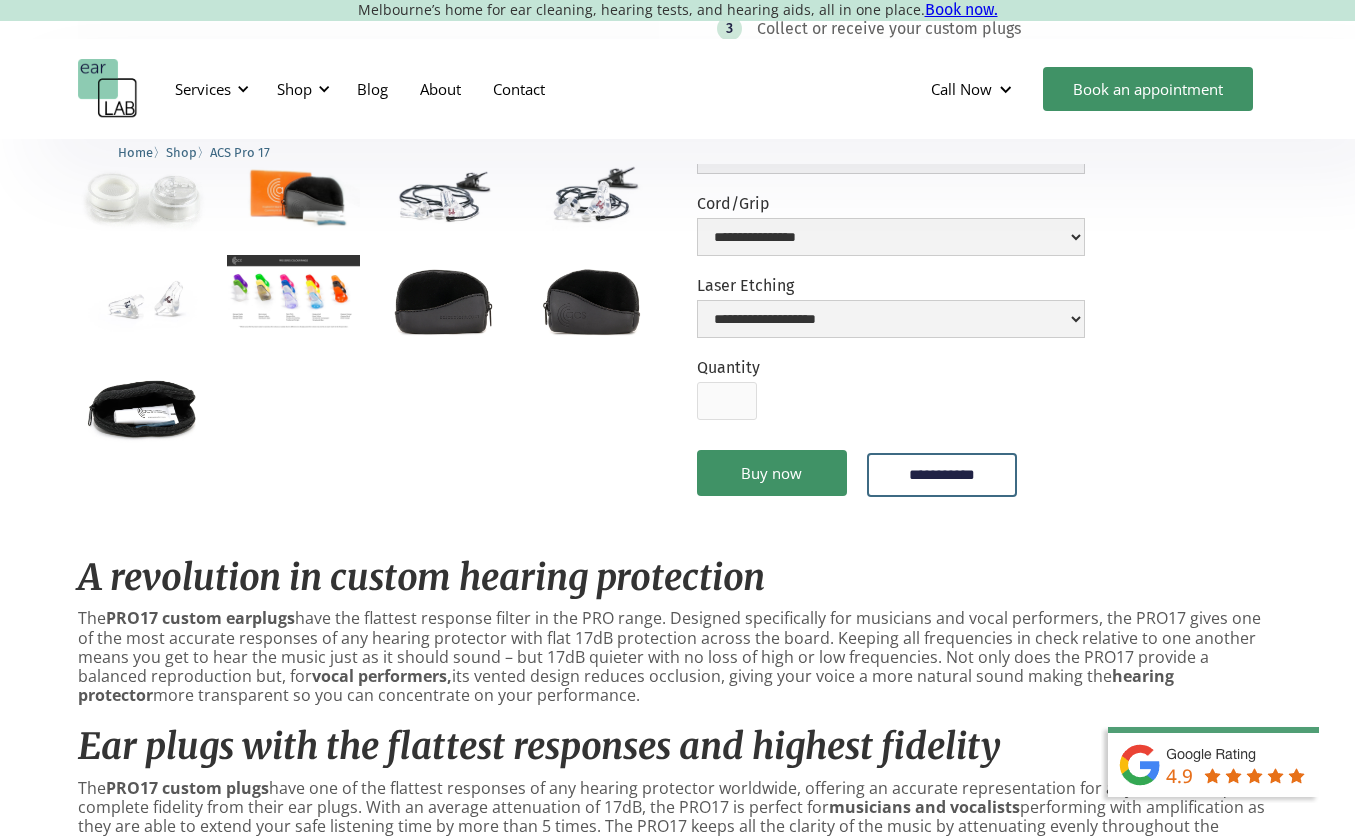 scroll, scrollTop: 567, scrollLeft: 0, axis: vertical 